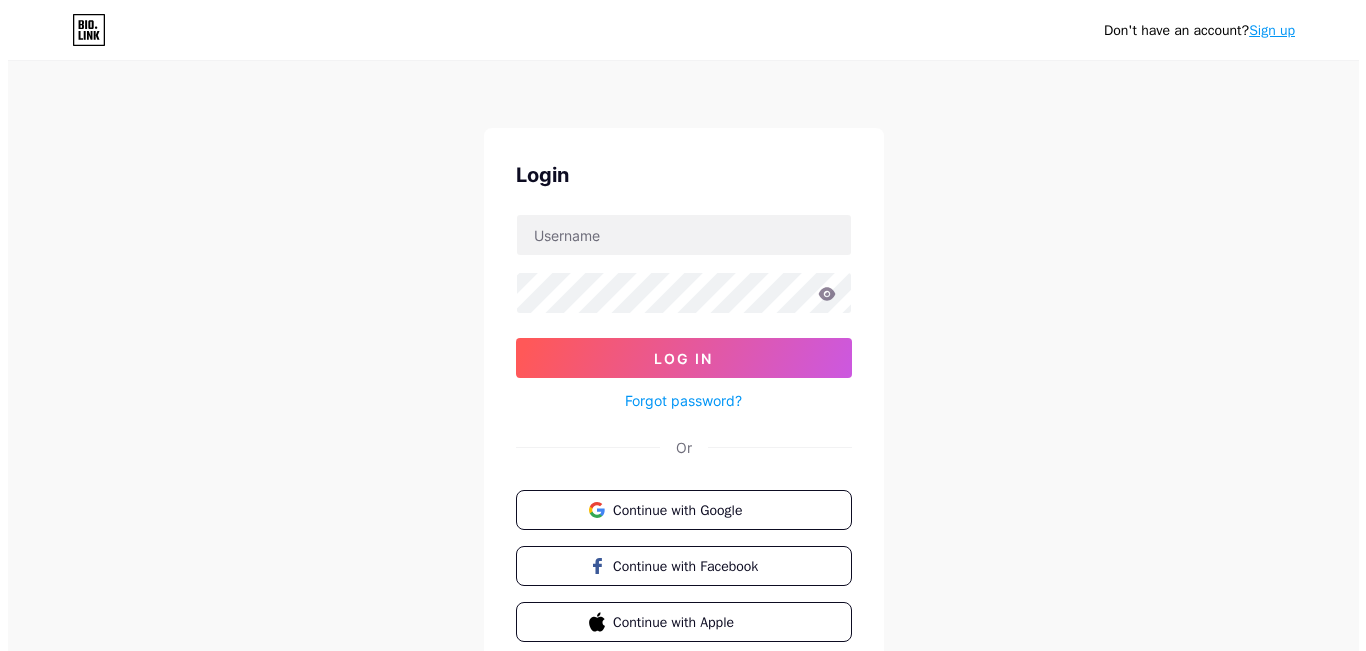 scroll, scrollTop: 0, scrollLeft: 0, axis: both 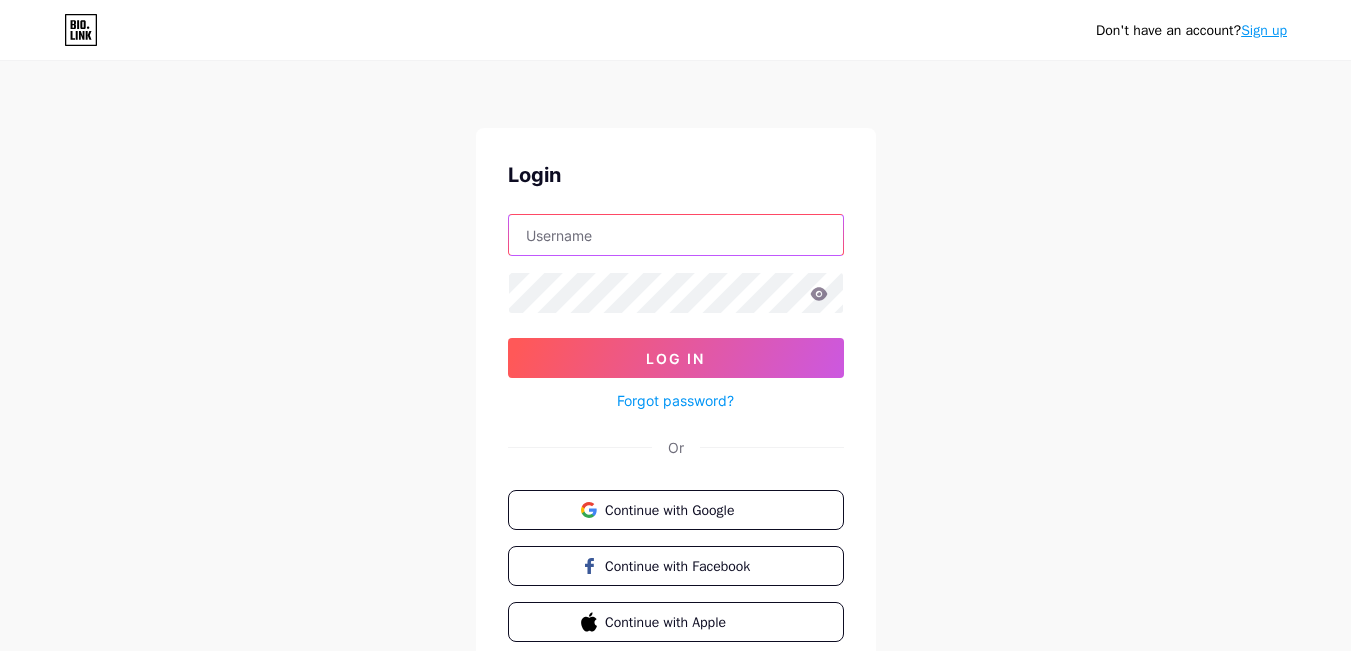click at bounding box center [676, 235] 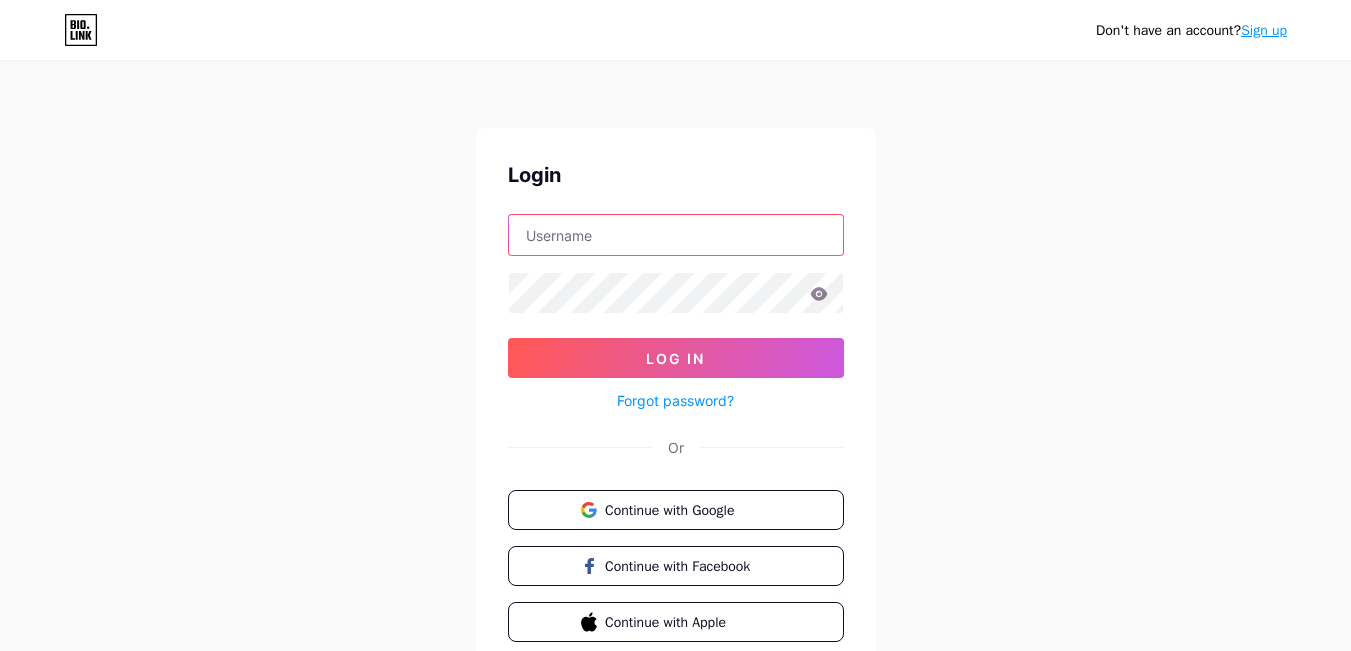 click at bounding box center [676, 235] 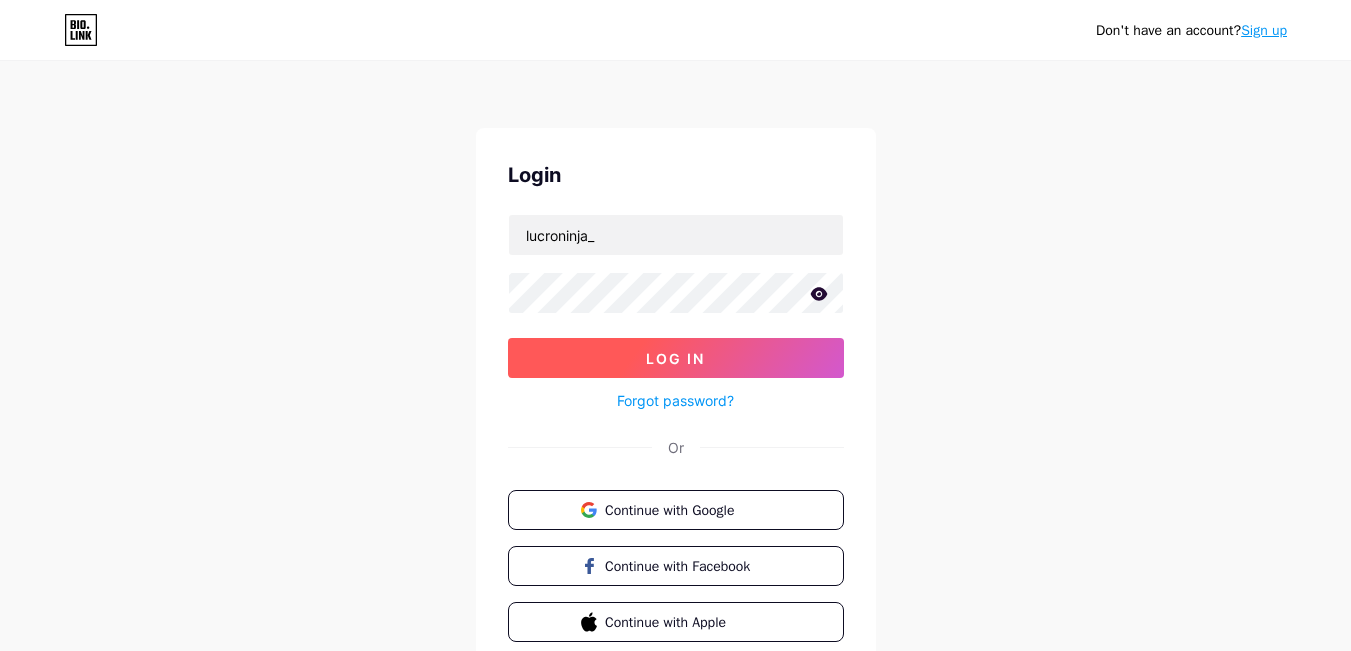 click on "Log In" at bounding box center (676, 358) 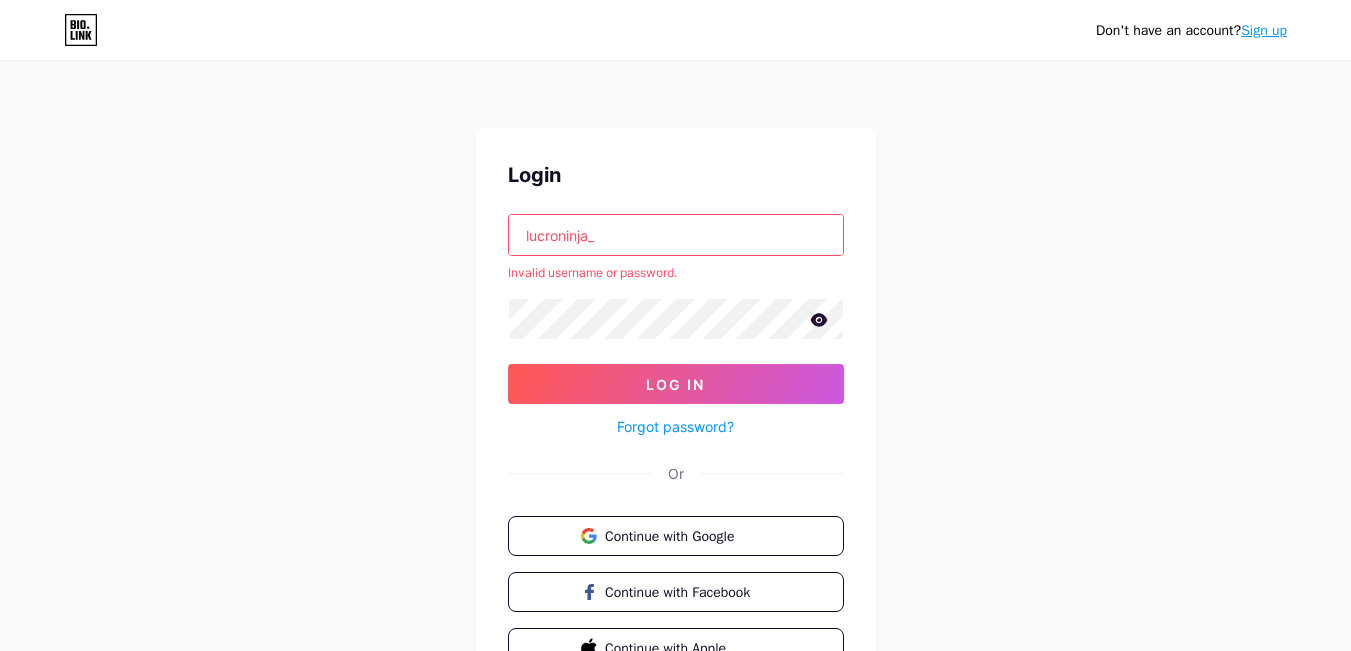 click on "lucroninja_" at bounding box center [676, 235] 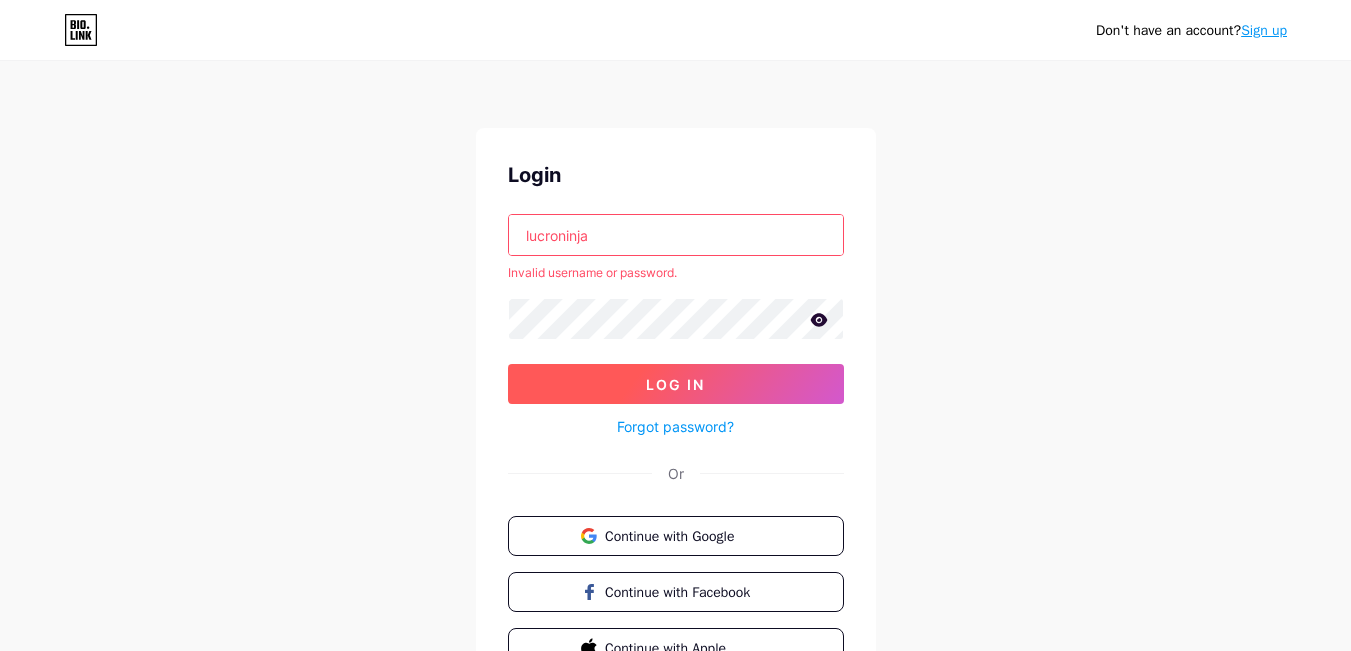 type on "lucroninja" 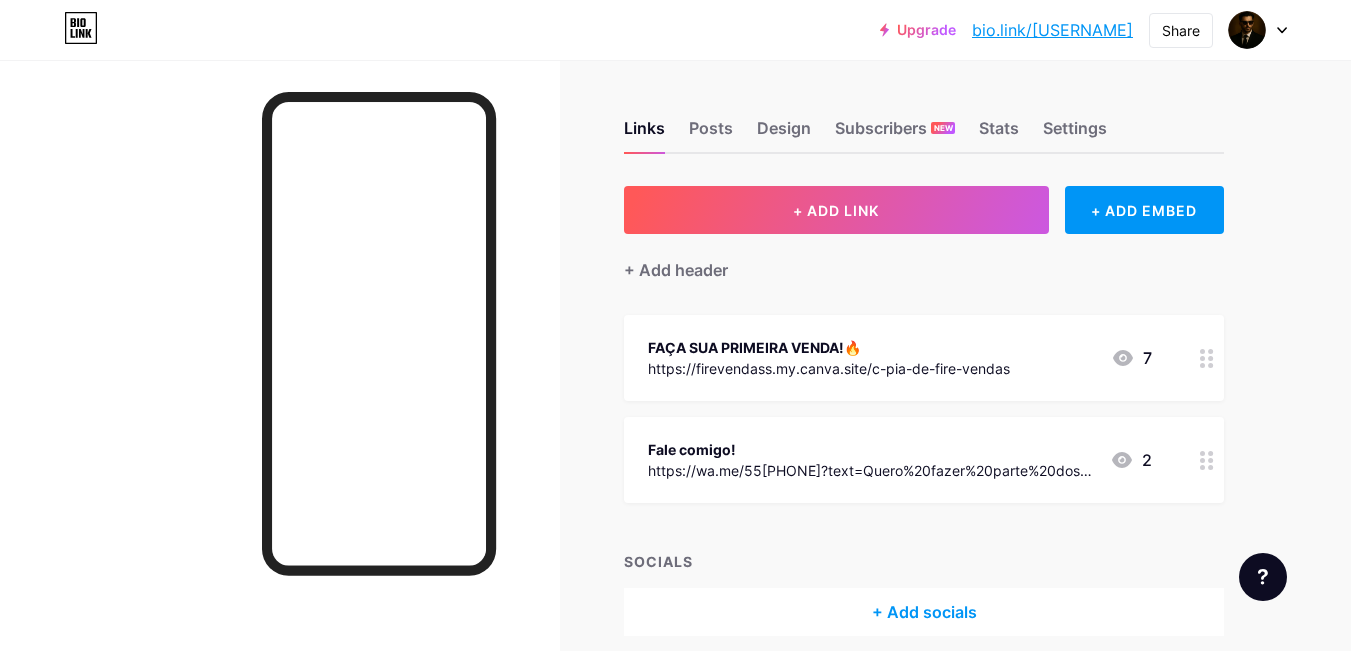 click 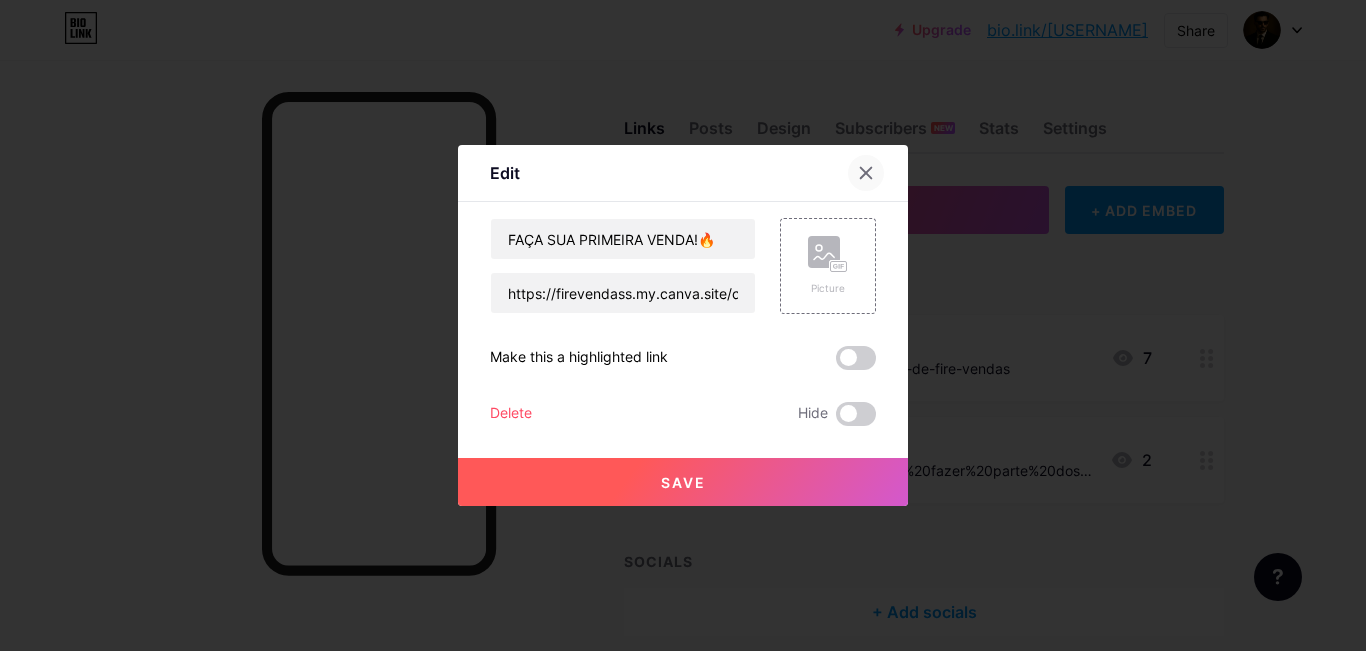 click 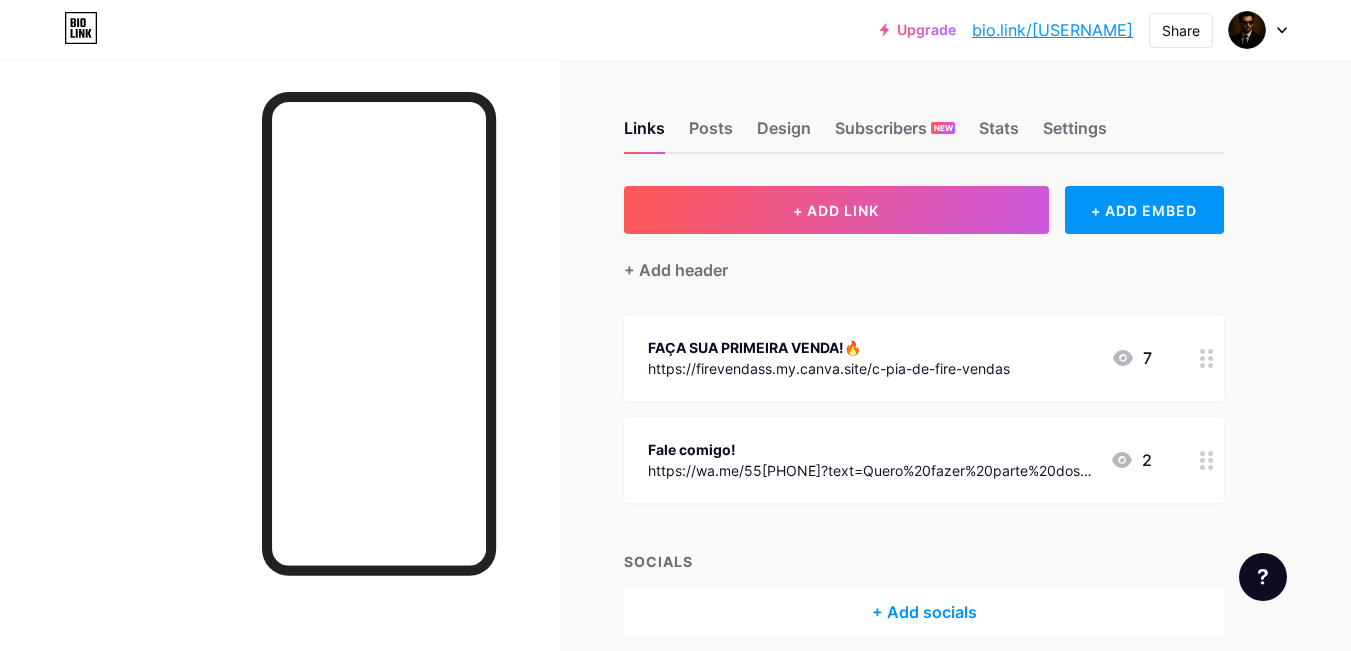 click 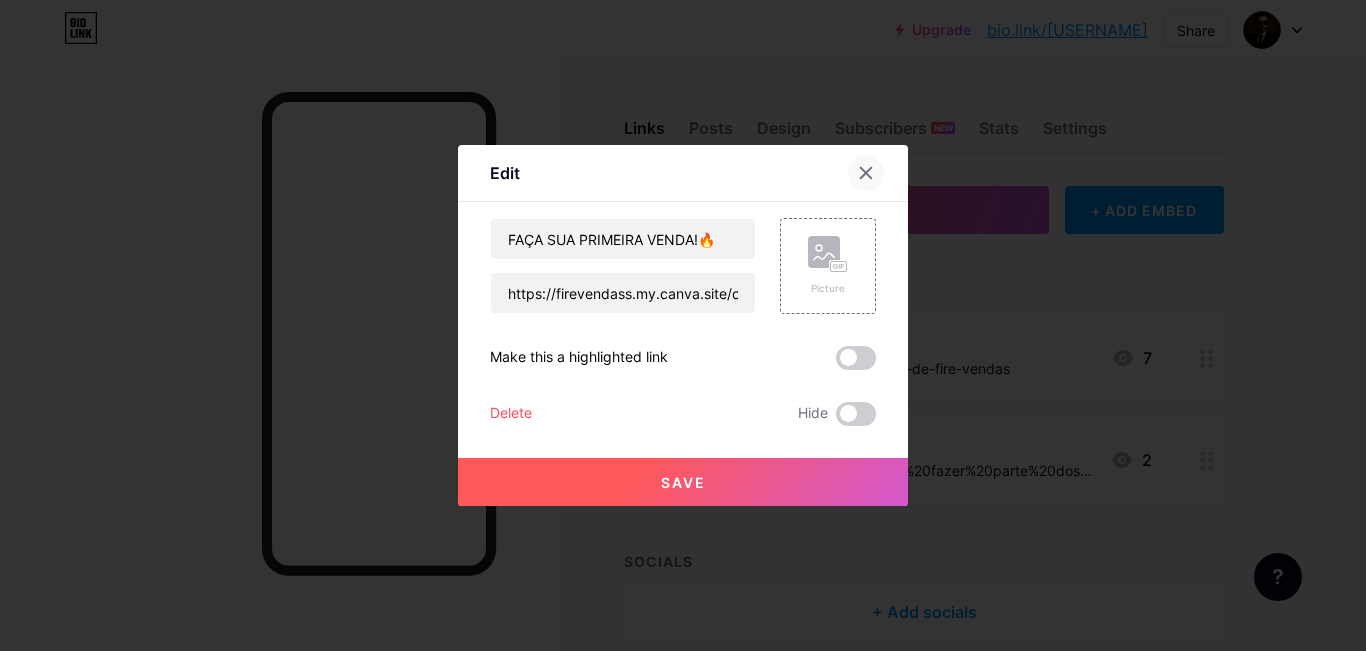 click at bounding box center (866, 173) 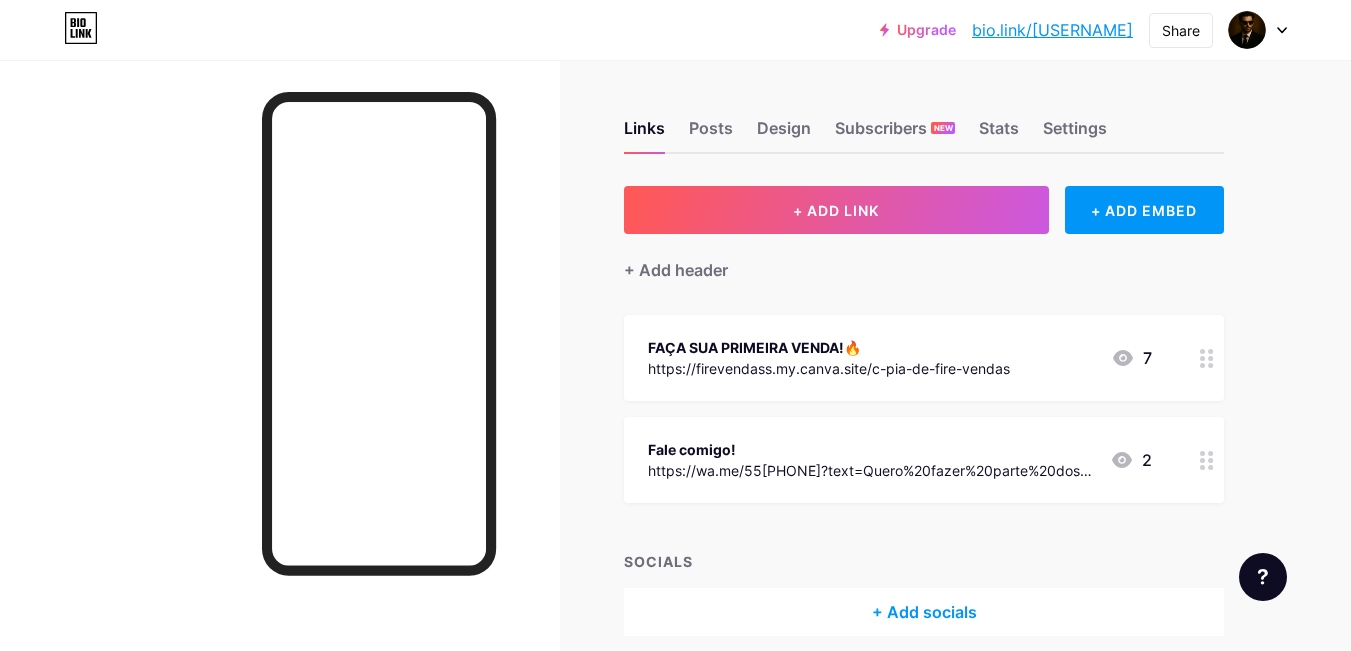 click on "FAÇA SUA PRIMEIRA VENDA!🔥
https://firevendass.my.canva.site/c-pia-de-fire-vendas
7" at bounding box center [900, 358] 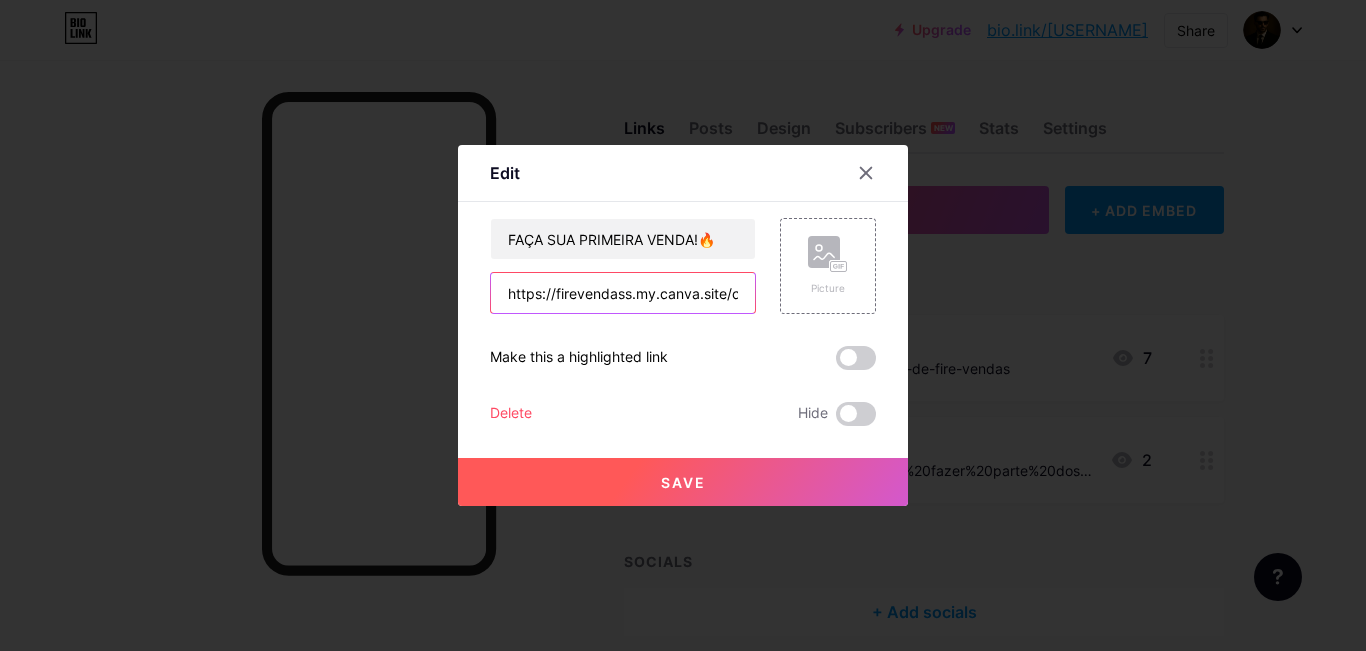 click on "https://firevendass.my.canva.site/c-pia-de-fire-vendas" at bounding box center [623, 293] 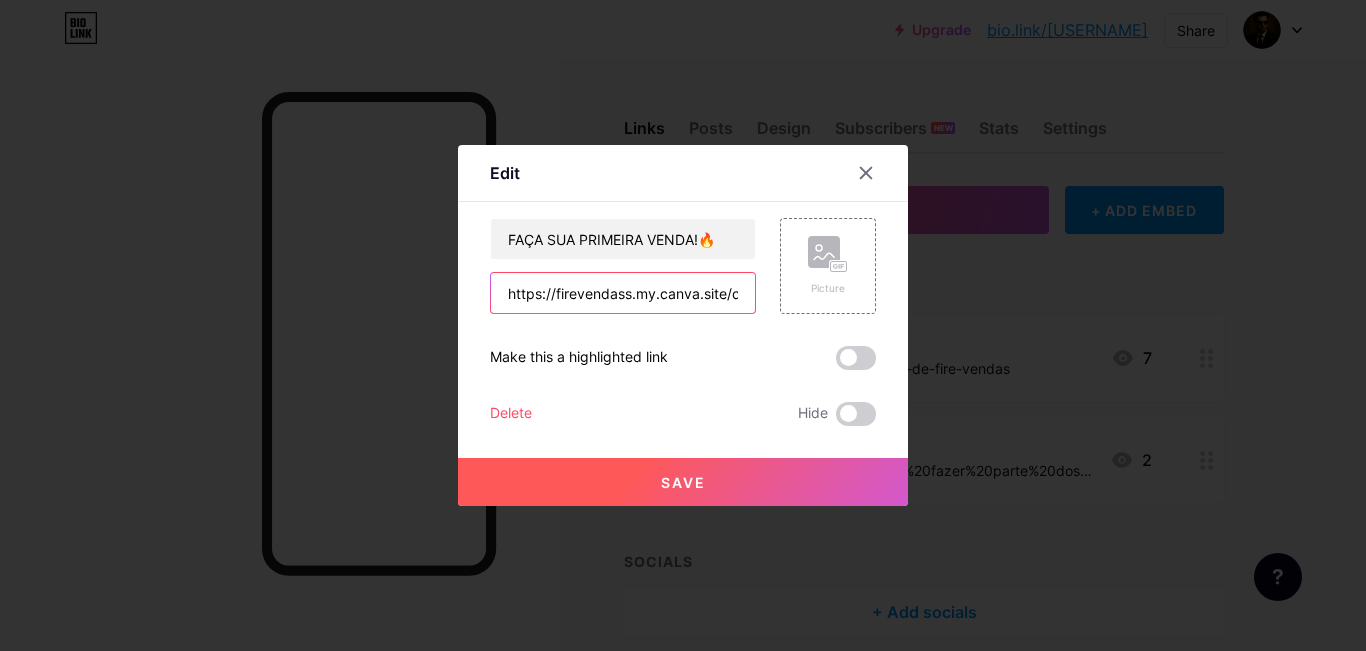paste on "pagina-de-vendas-by-lucroninja" 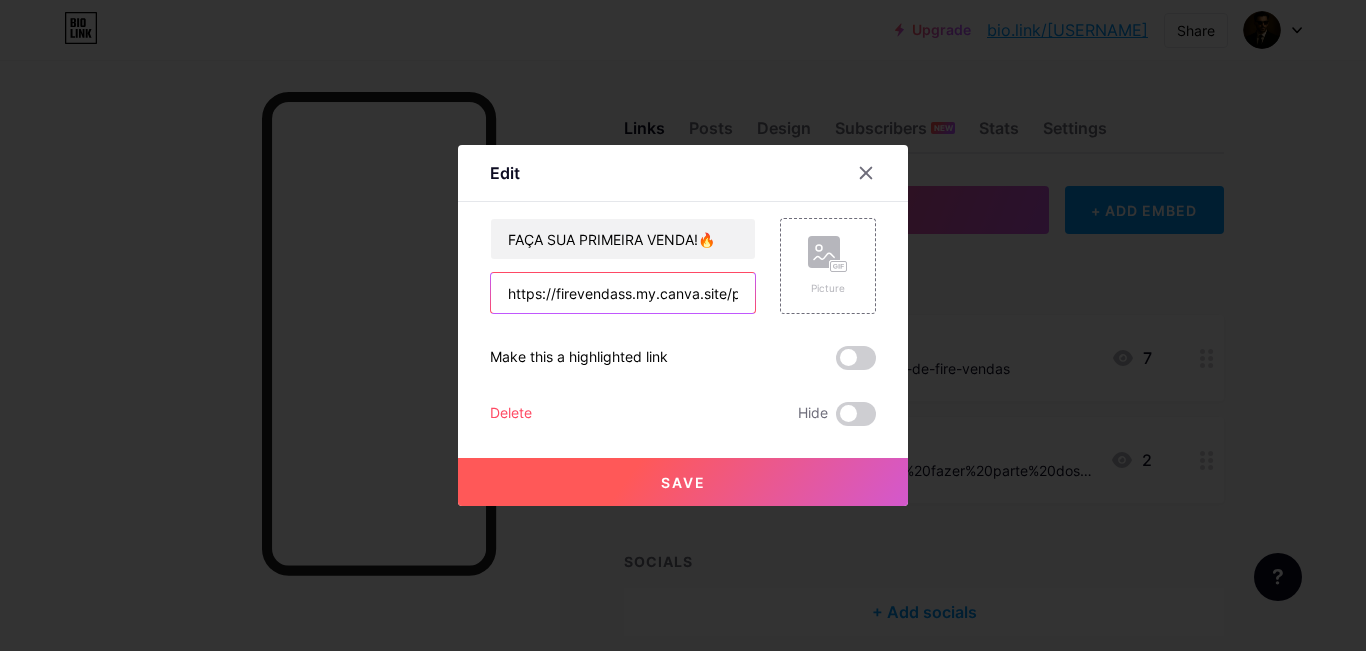 scroll, scrollTop: 0, scrollLeft: 207, axis: horizontal 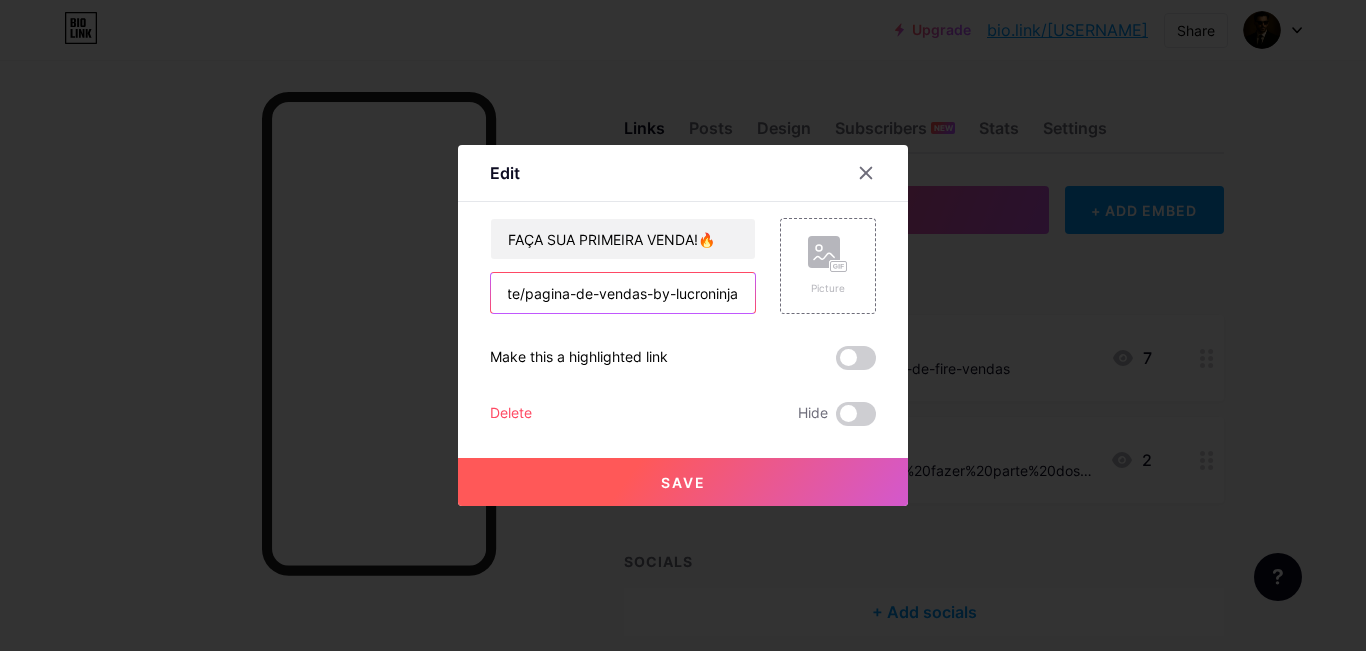 type on "https://firevendass.my.canva.site/pagina-de-vendas-by-lucroninja" 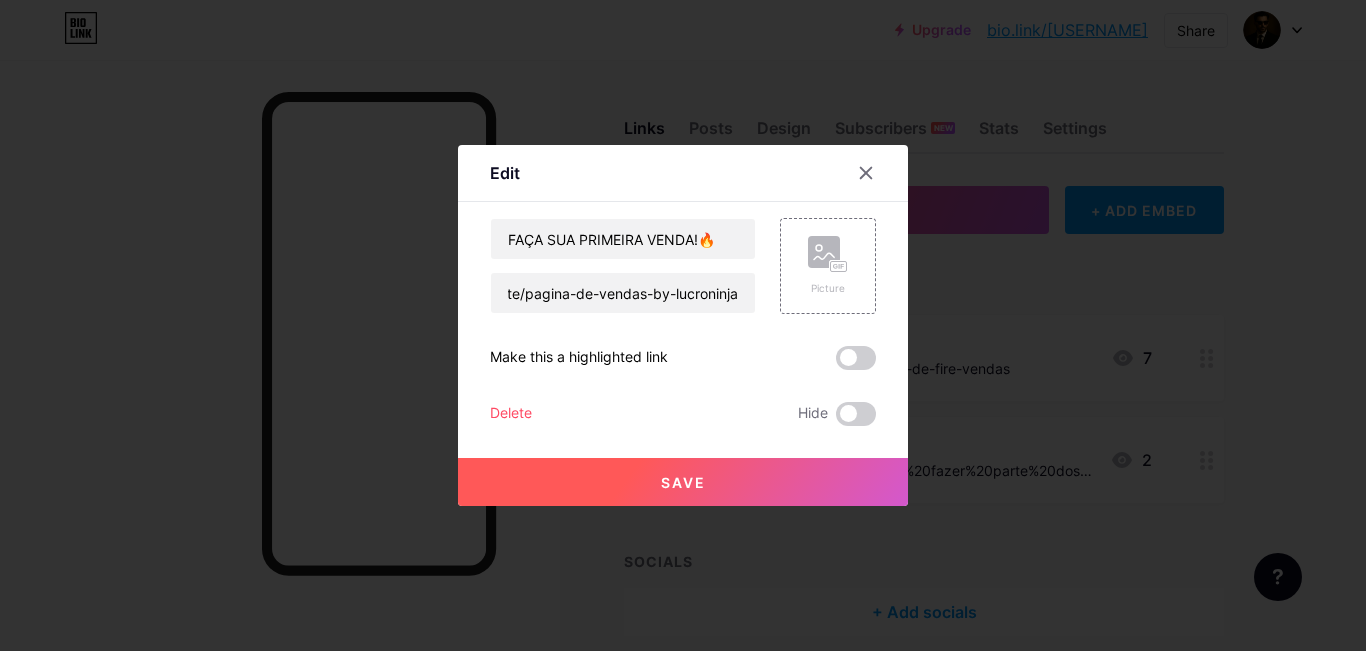 click on "Save" at bounding box center [683, 482] 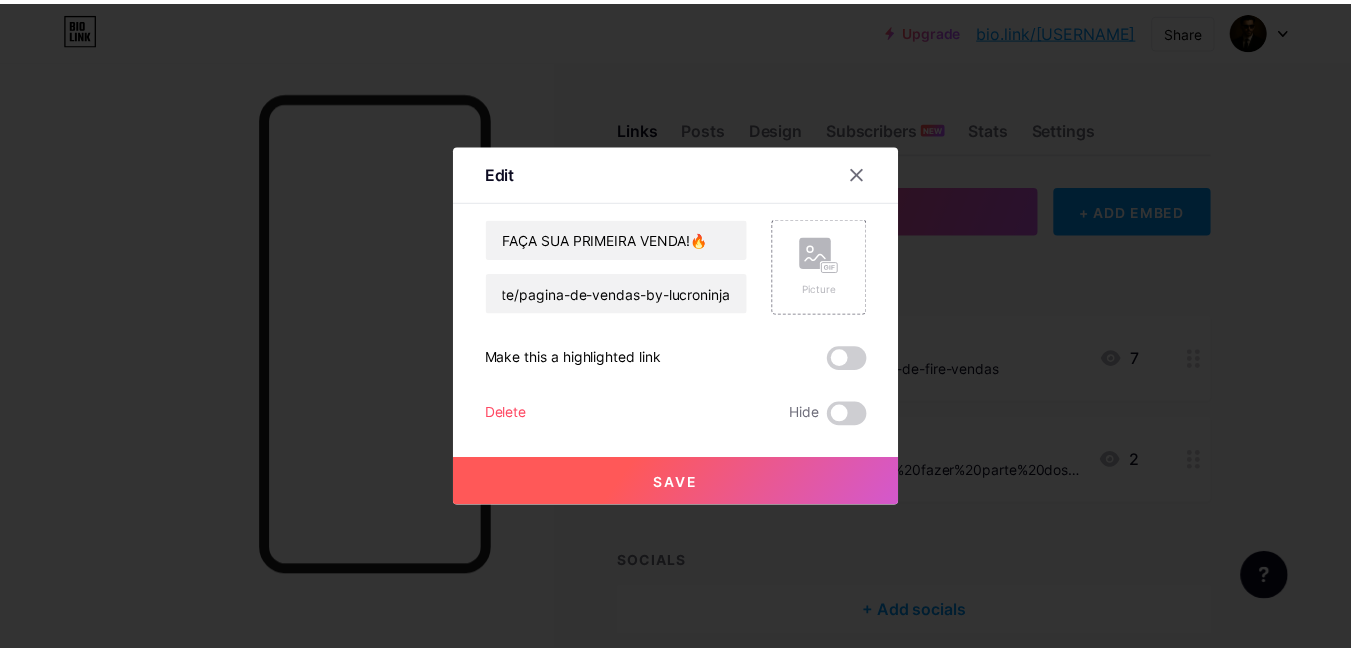 scroll, scrollTop: 0, scrollLeft: 0, axis: both 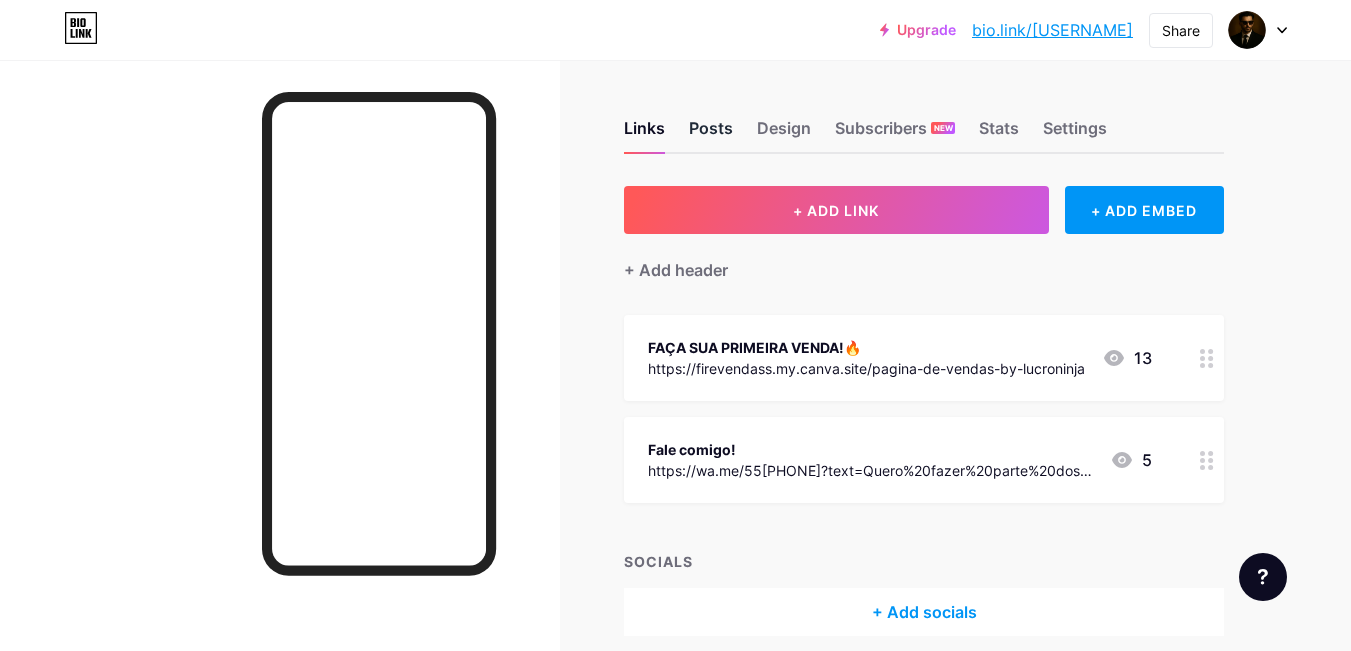 click on "Posts" at bounding box center (711, 134) 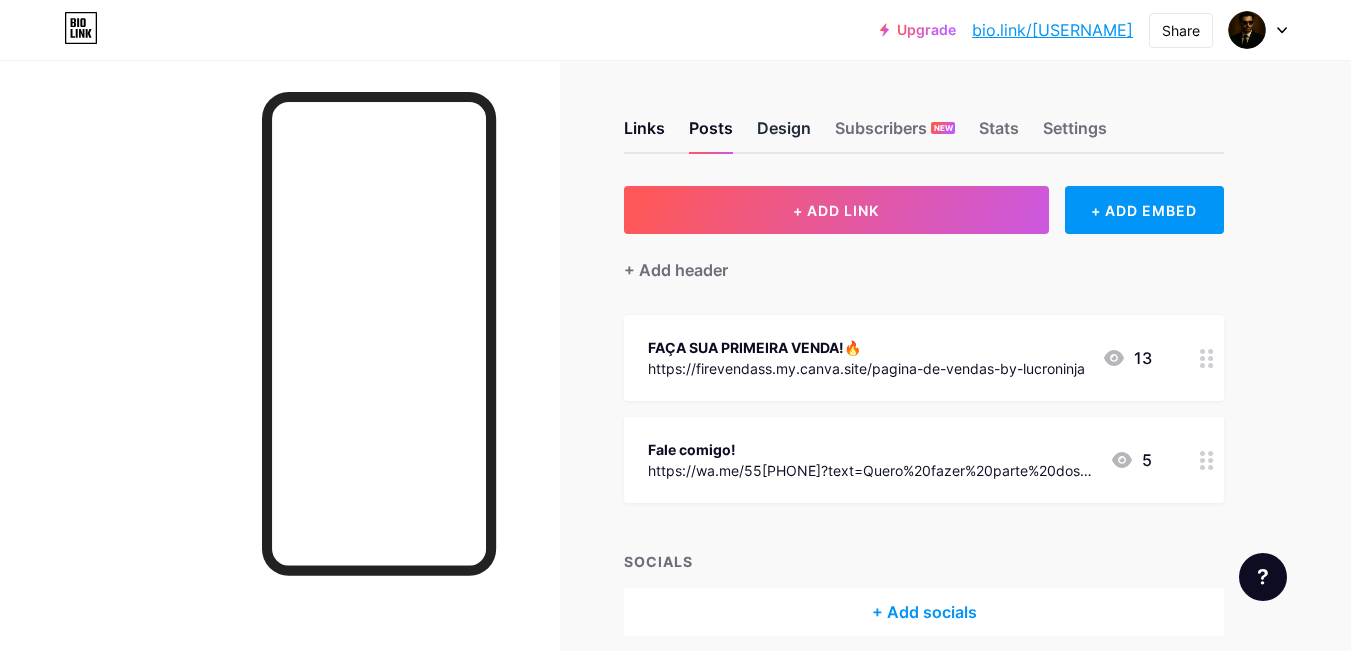 click on "Design" at bounding box center [784, 134] 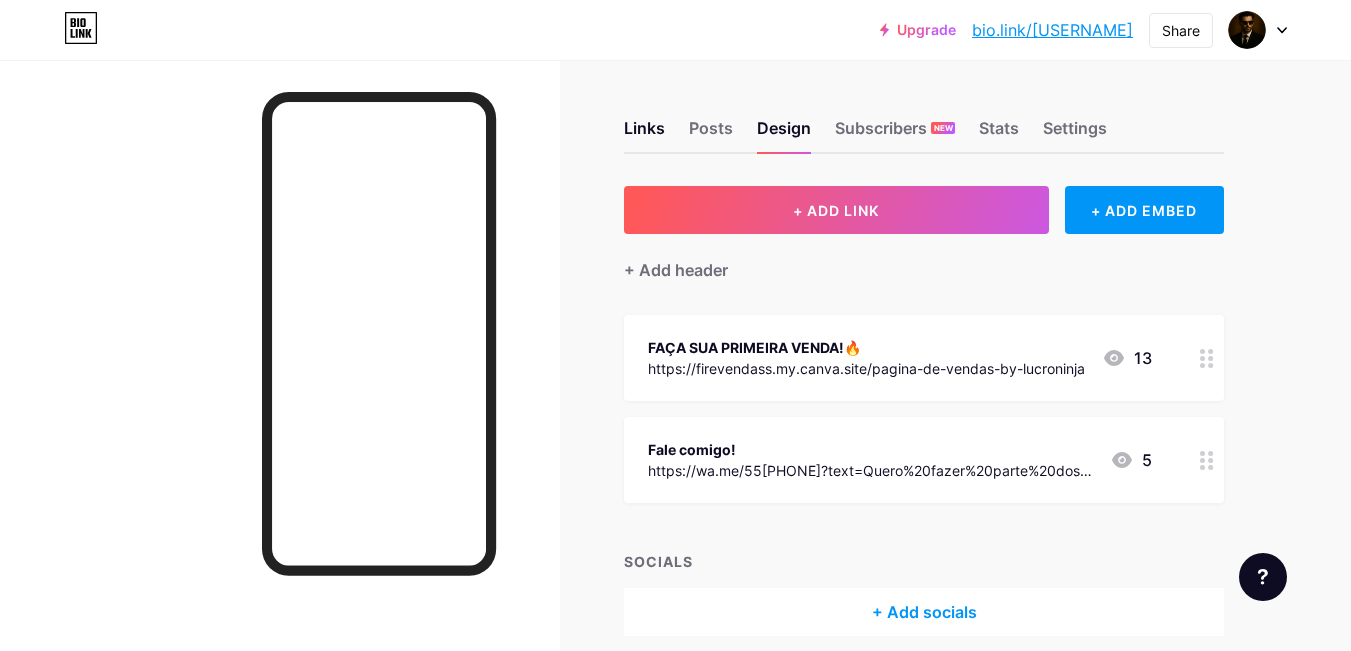 scroll, scrollTop: 84, scrollLeft: 0, axis: vertical 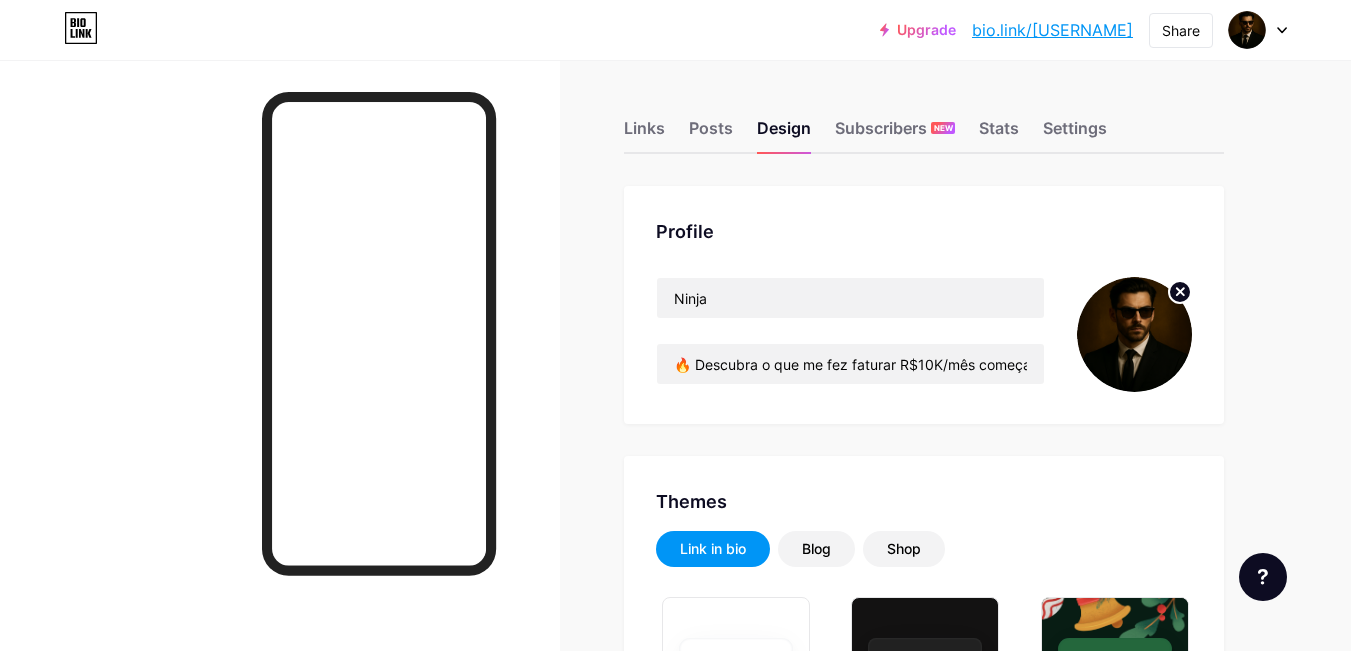 type on "#130101" 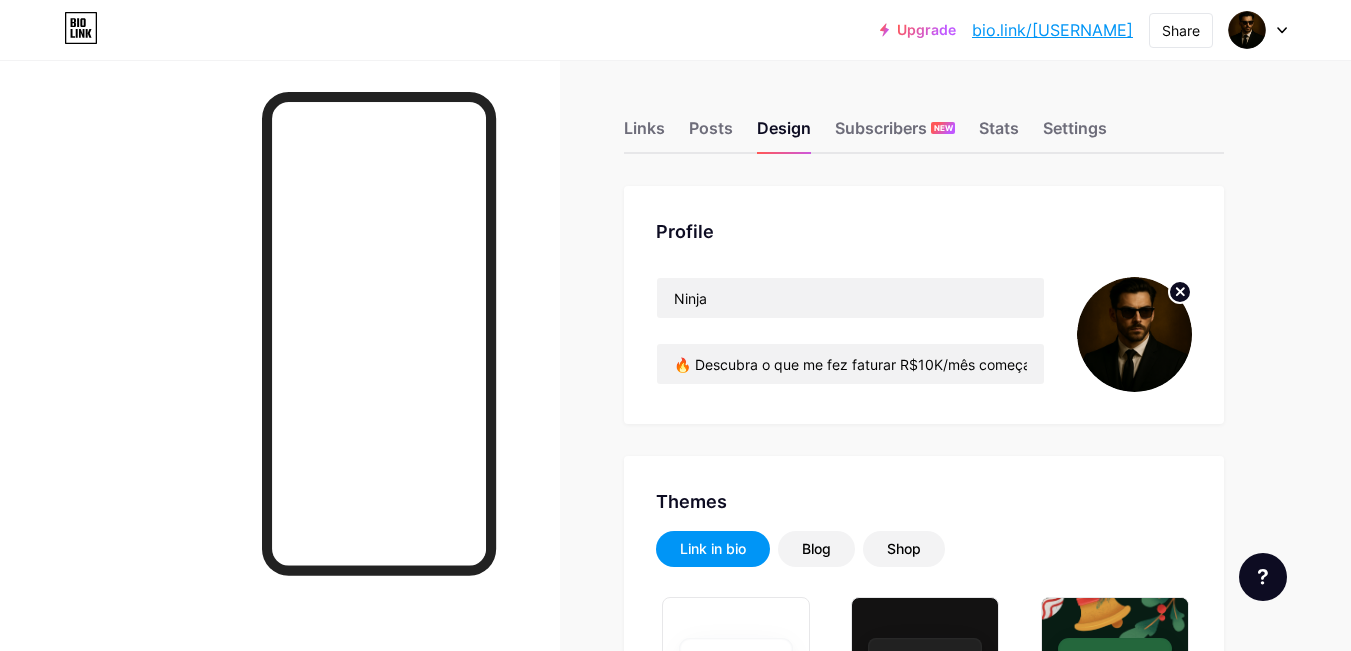type on "#000000" 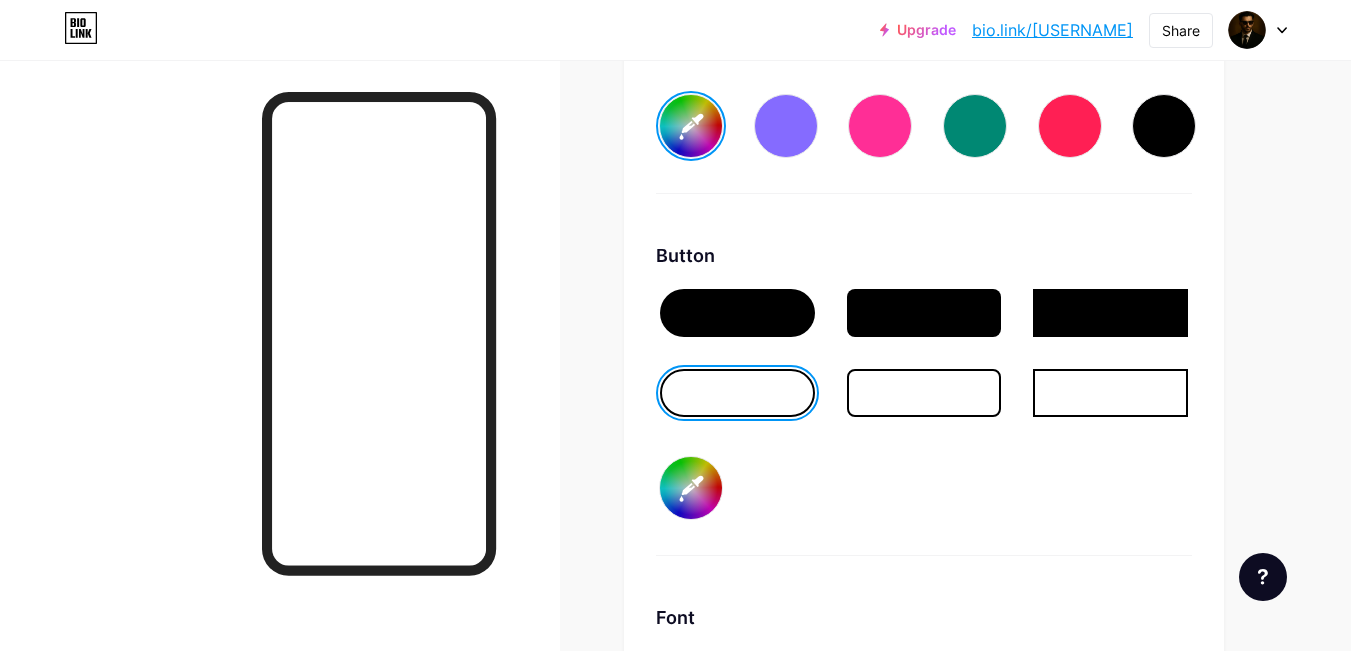 scroll, scrollTop: 2800, scrollLeft: 0, axis: vertical 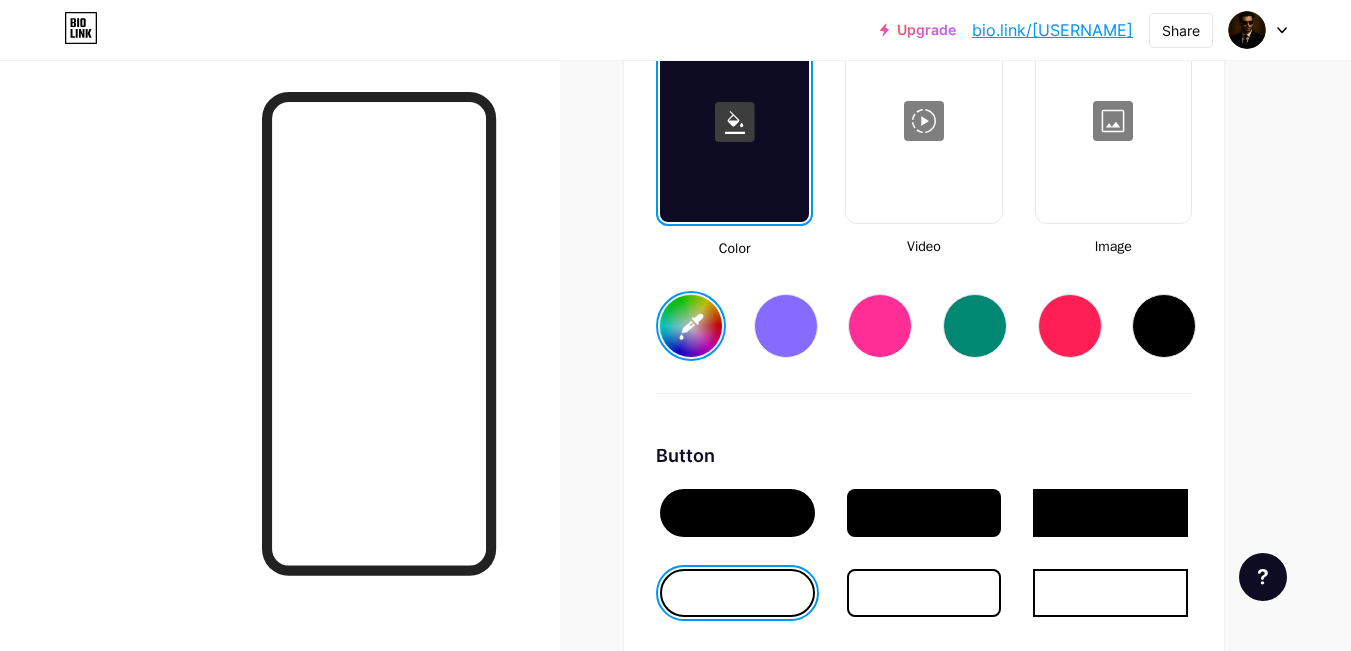 click on "#130101" at bounding box center [691, 326] 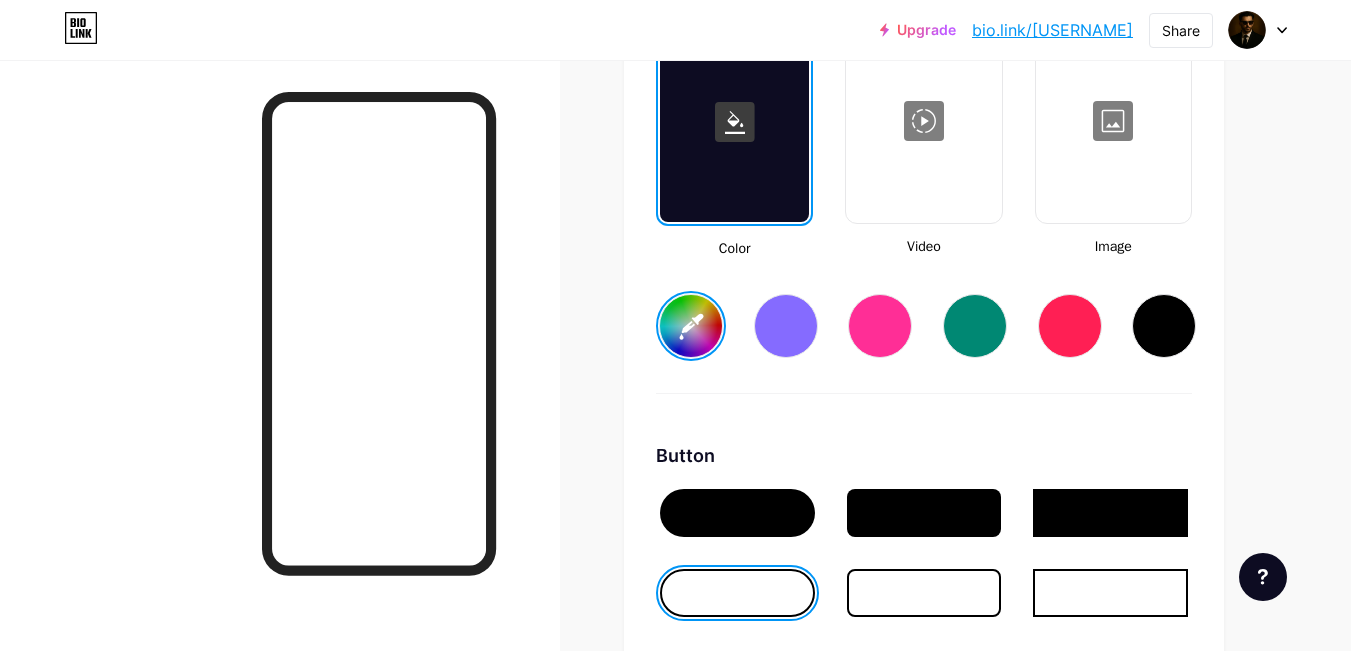 type on "#011307" 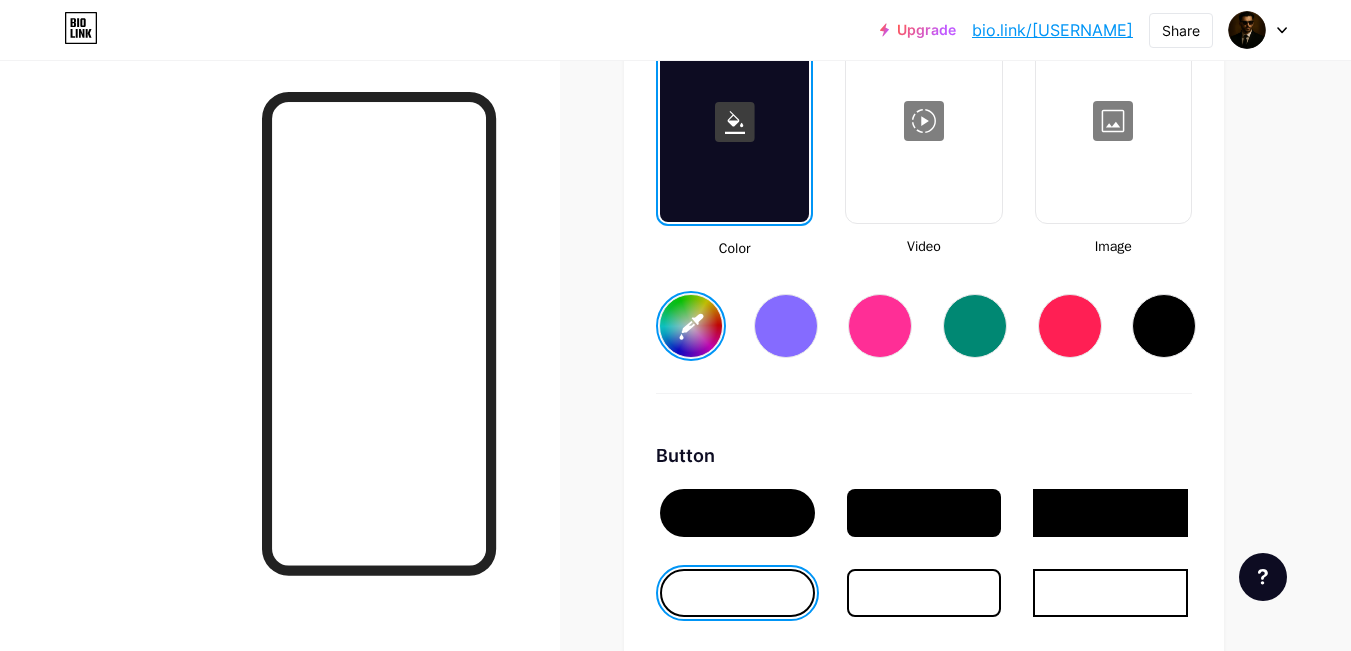 type on "#000000" 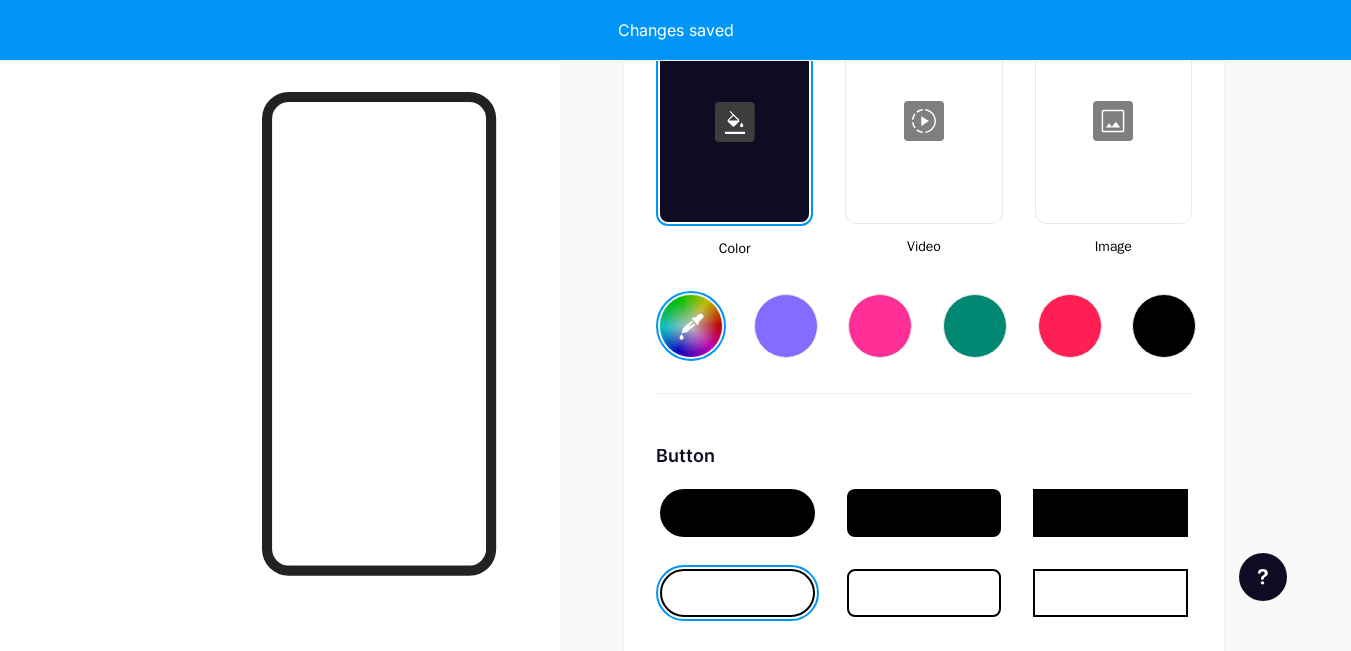 type on "#0fff63" 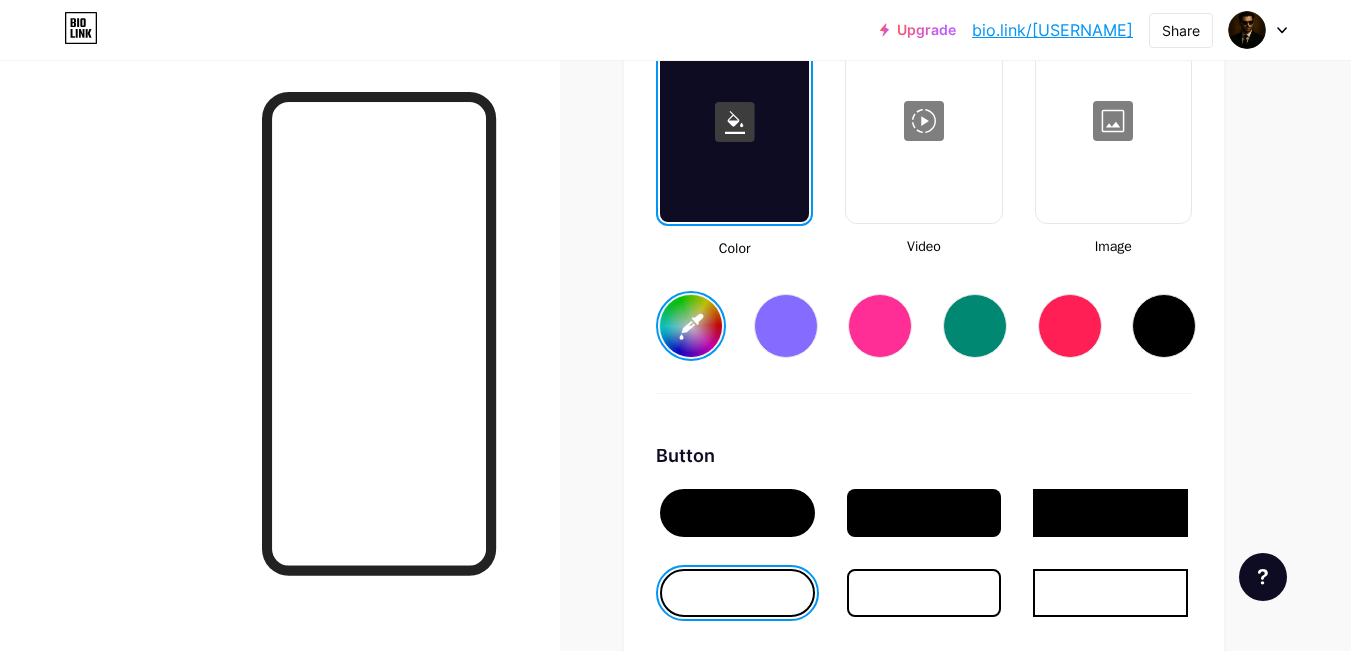 type on "#00ff59" 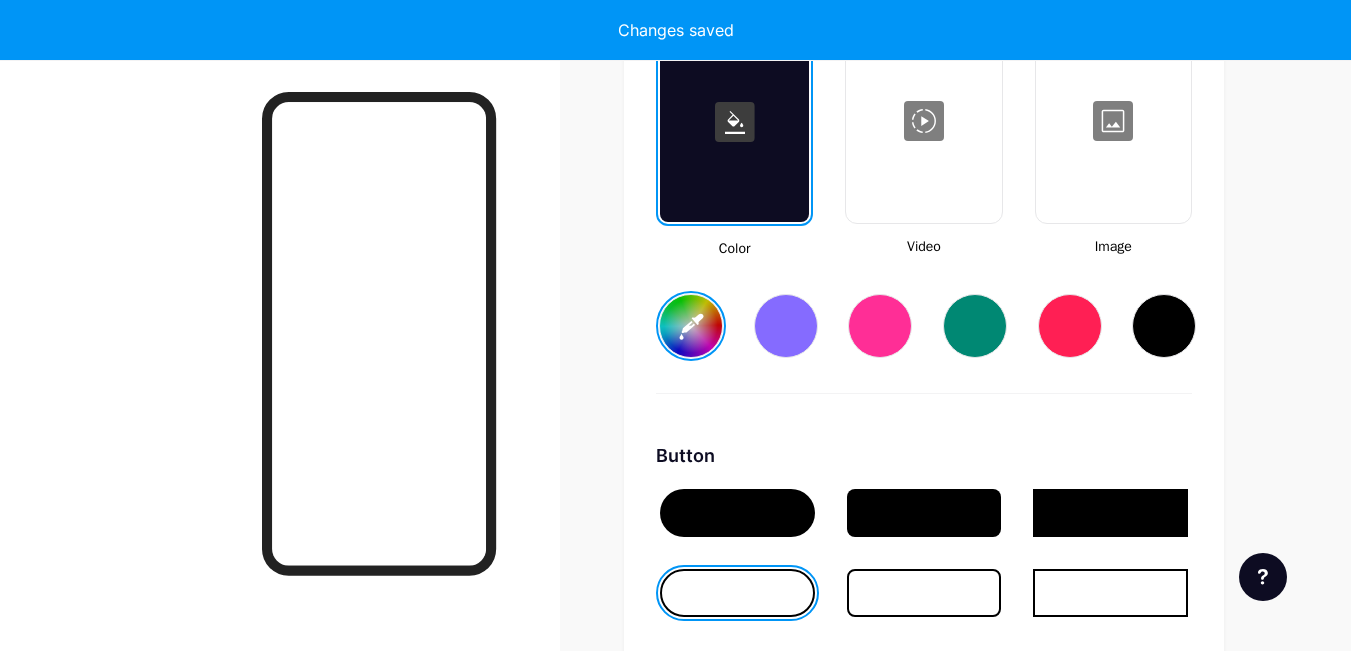 type on "#00ff59" 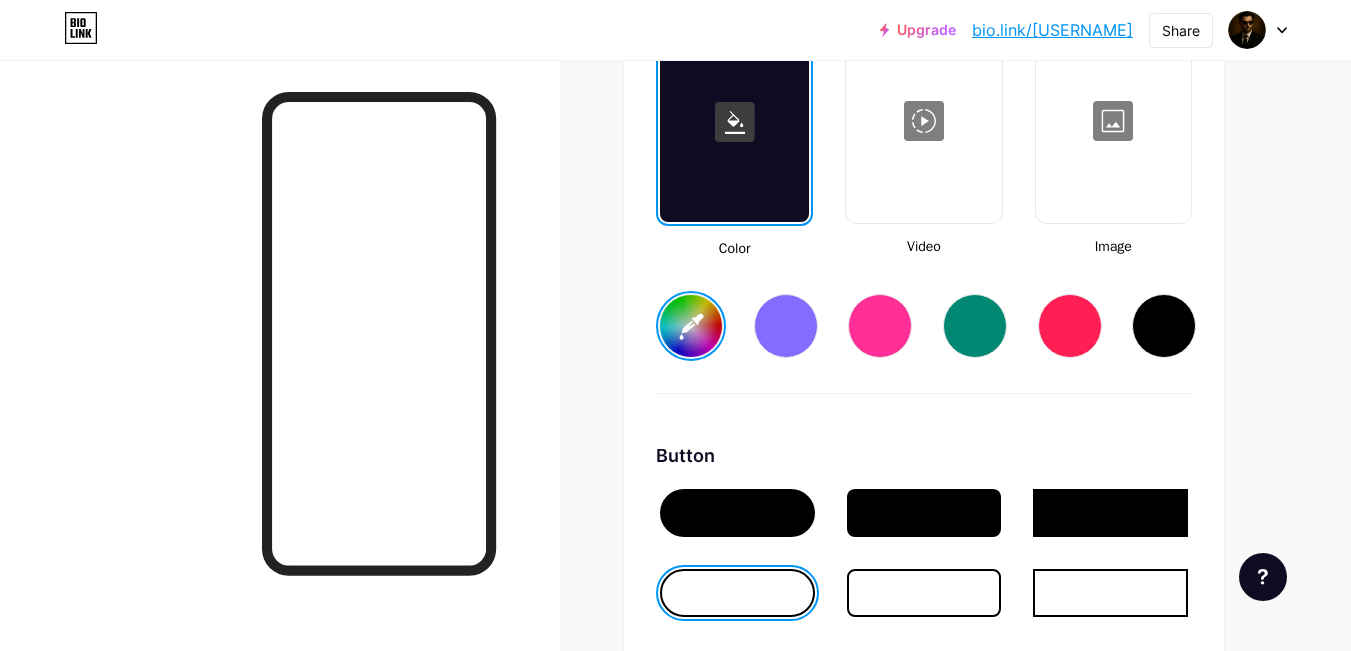 type on "#19c856" 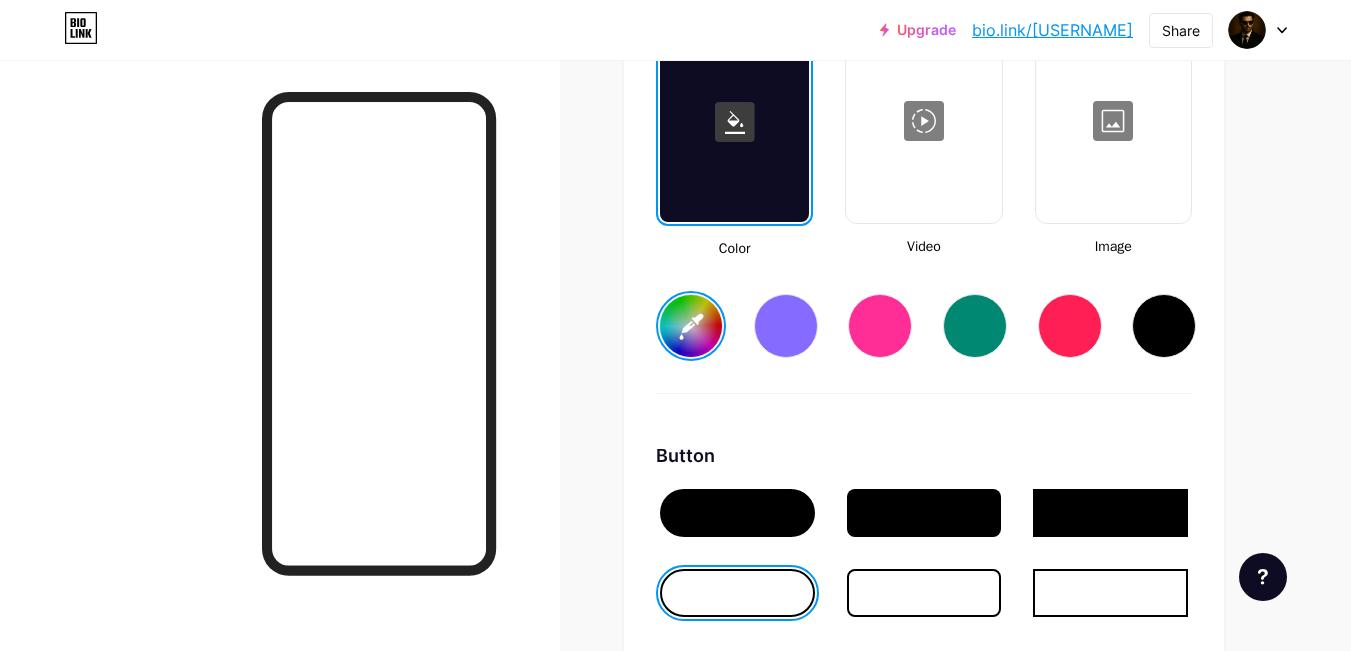 scroll, scrollTop: 3000, scrollLeft: 0, axis: vertical 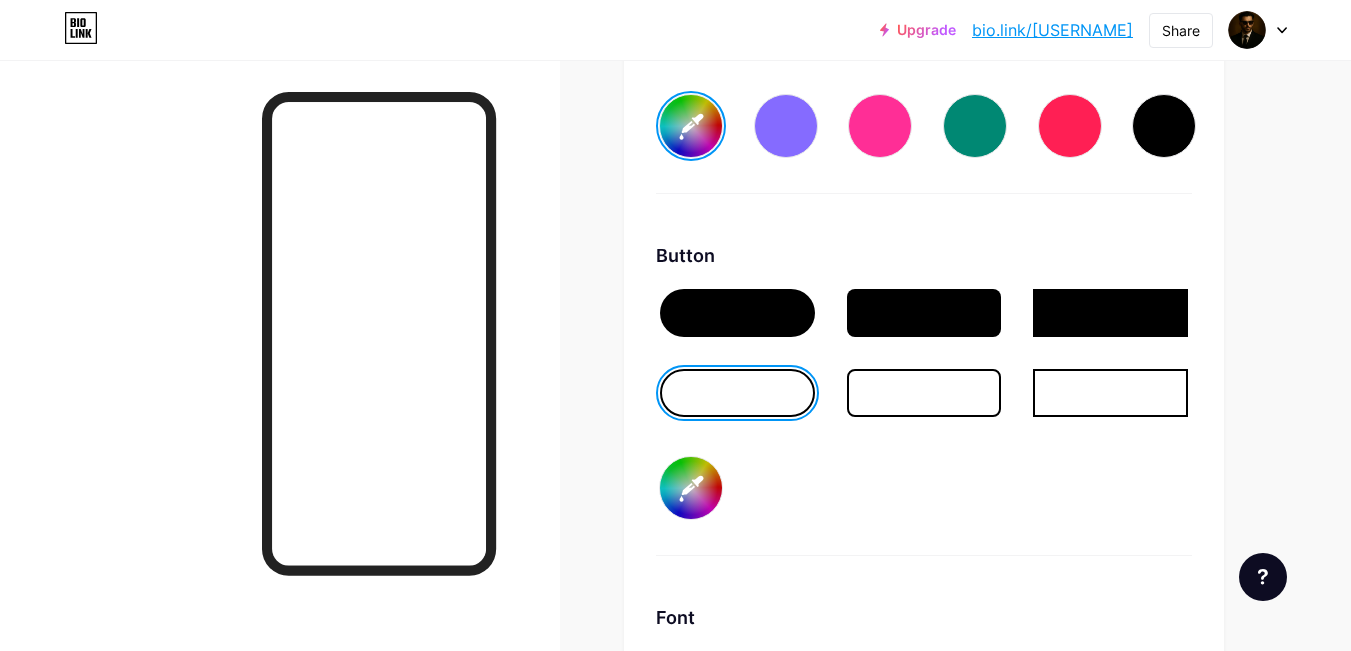 click on "#000000" at bounding box center (691, 488) 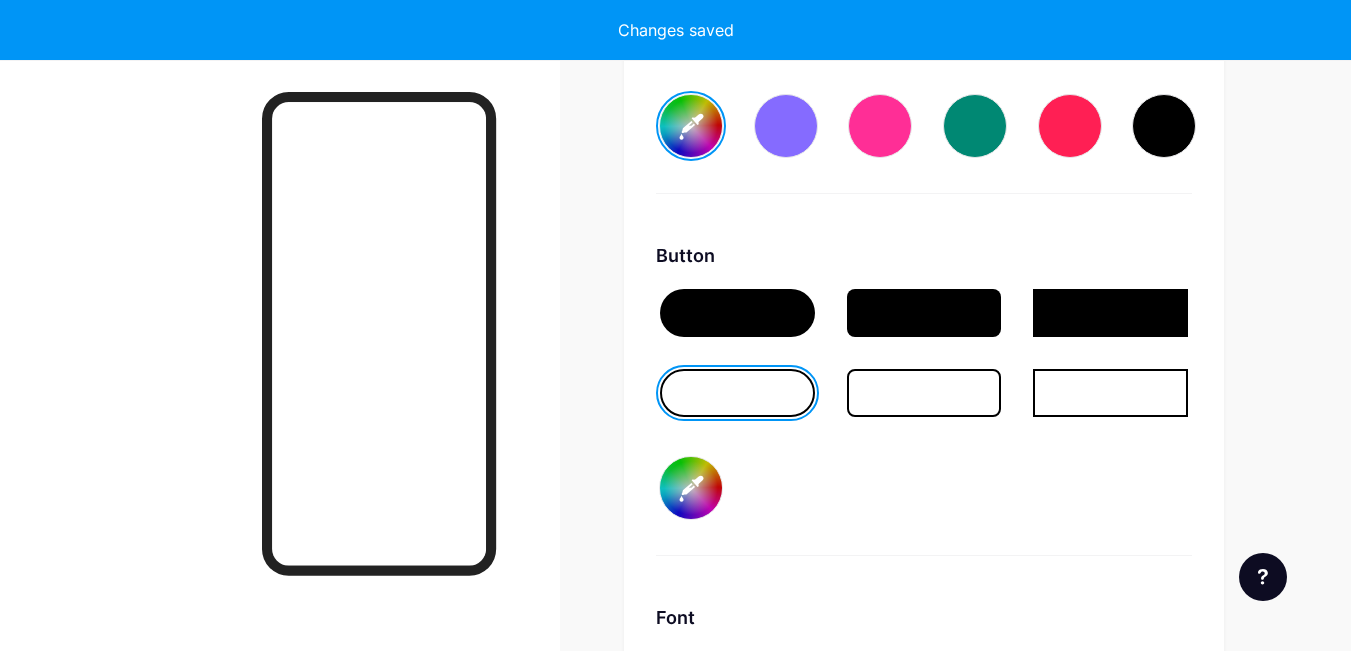 click on "Background         Color           Video             Image           #000a04     Button       #09f118   Font   Inter Poppins EB Garamond TEKO BALSAMIQ SANS Kite One PT Sans Quicksand DM Sans     #ffffff   Changes saved" at bounding box center (924, 359) 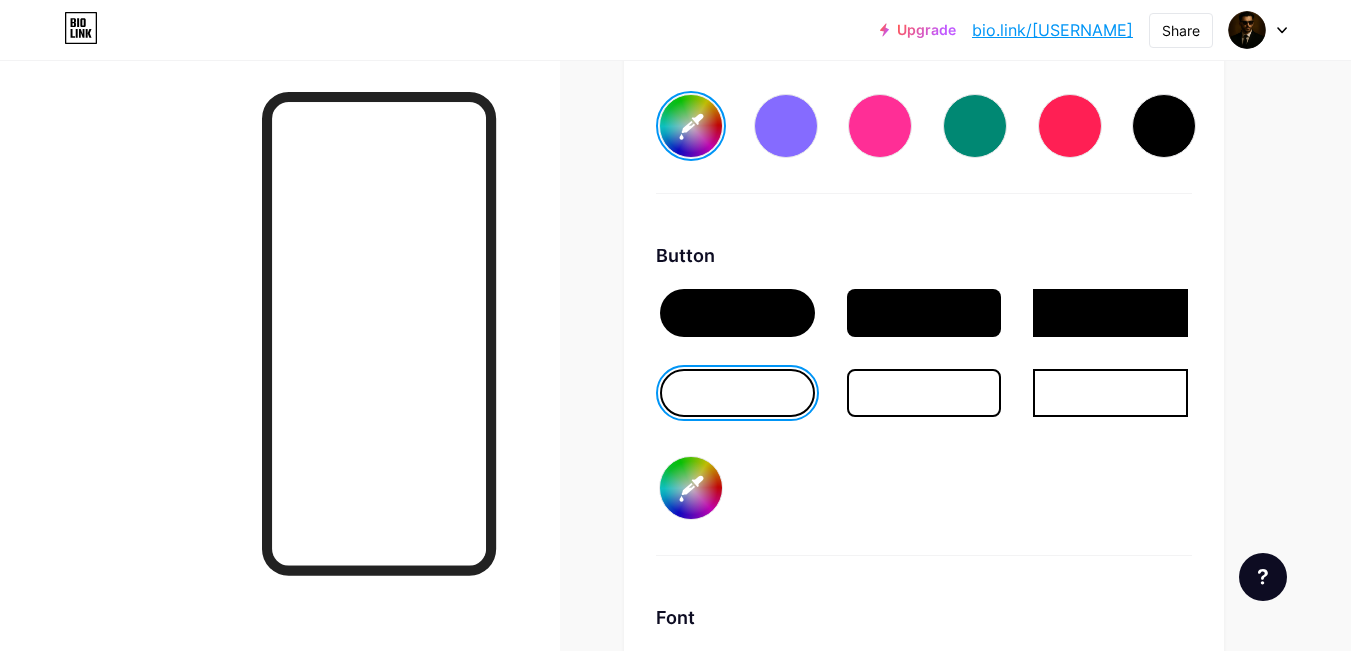 click at bounding box center (737, 313) 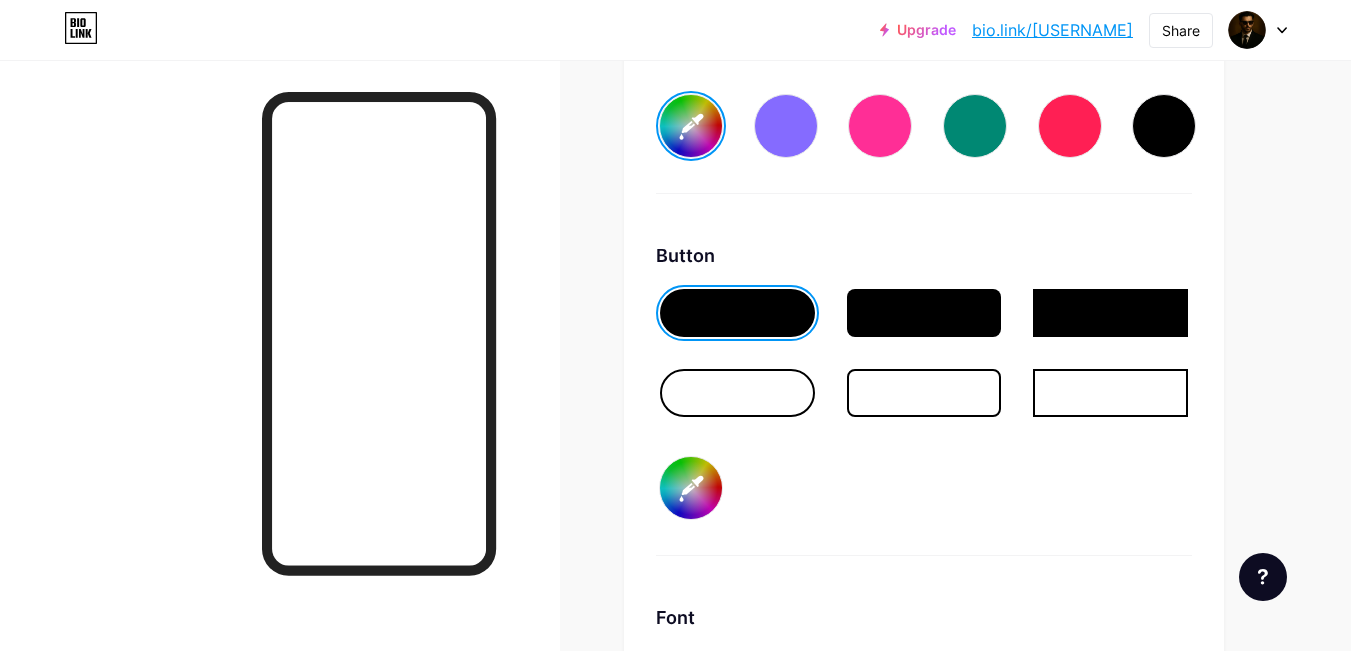 click at bounding box center (737, 393) 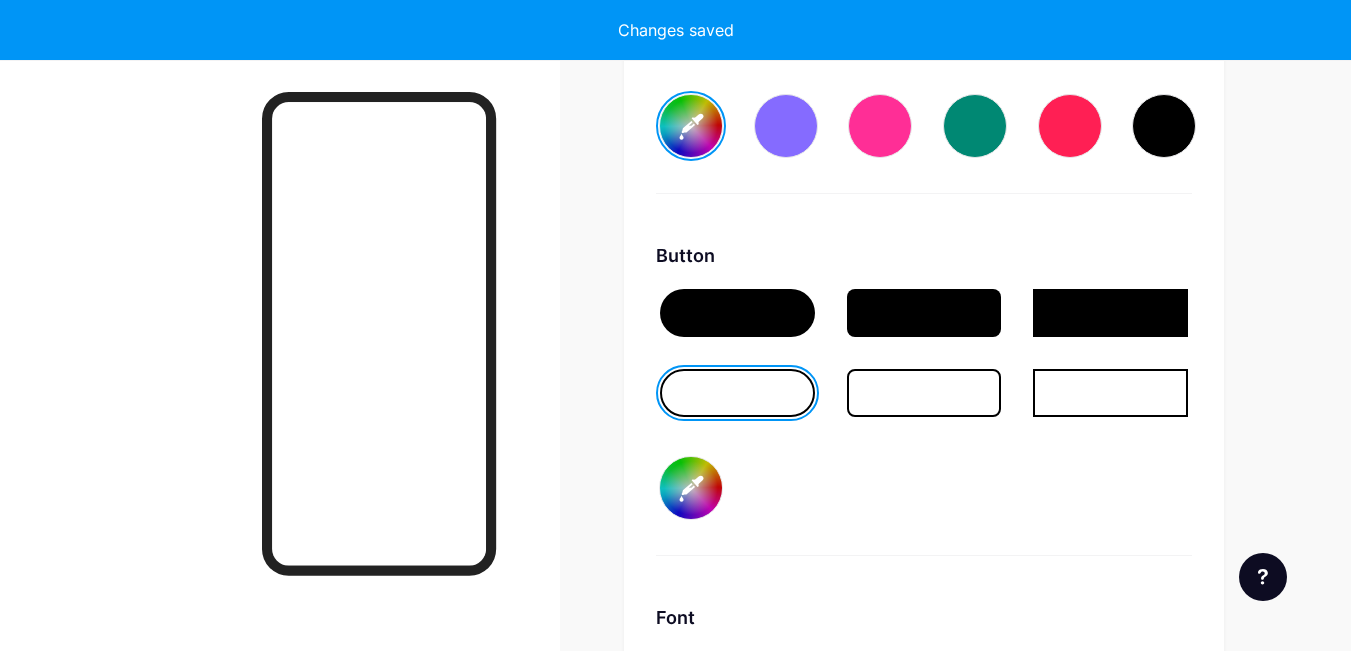 click on "#09f118" at bounding box center (691, 488) 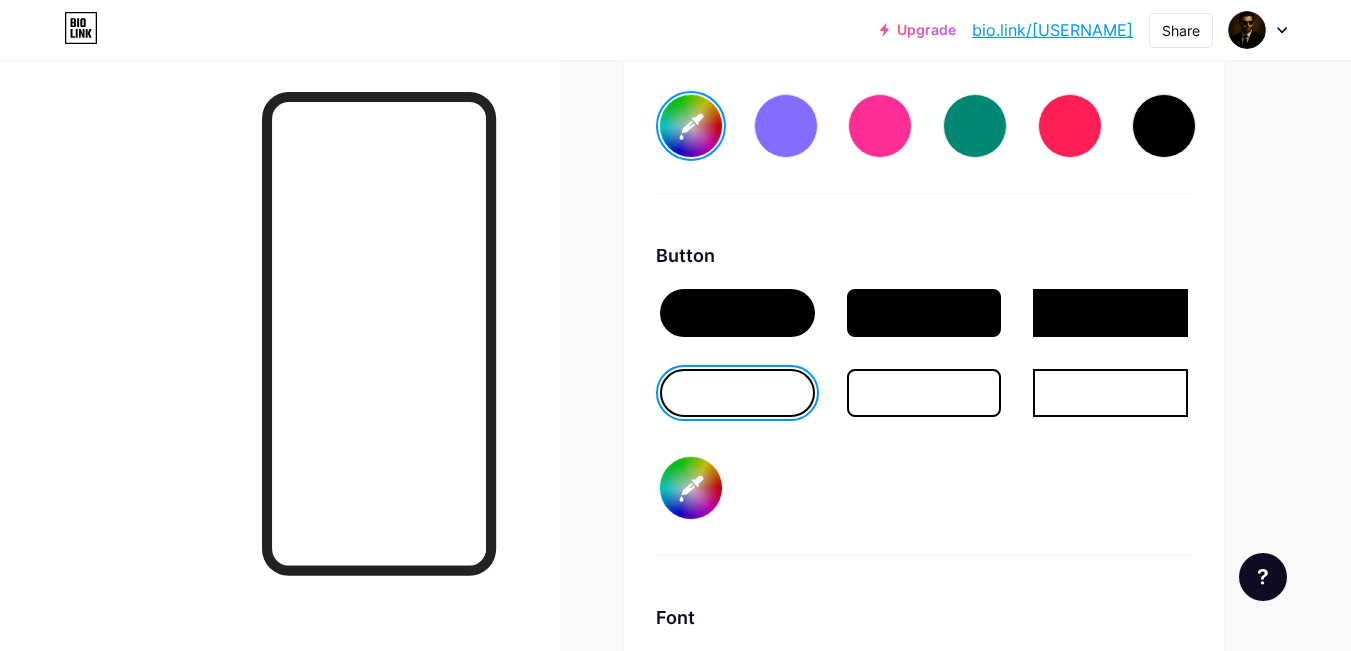 drag, startPoint x: 1297, startPoint y: 309, endPoint x: 1272, endPoint y: 338, distance: 38.28838 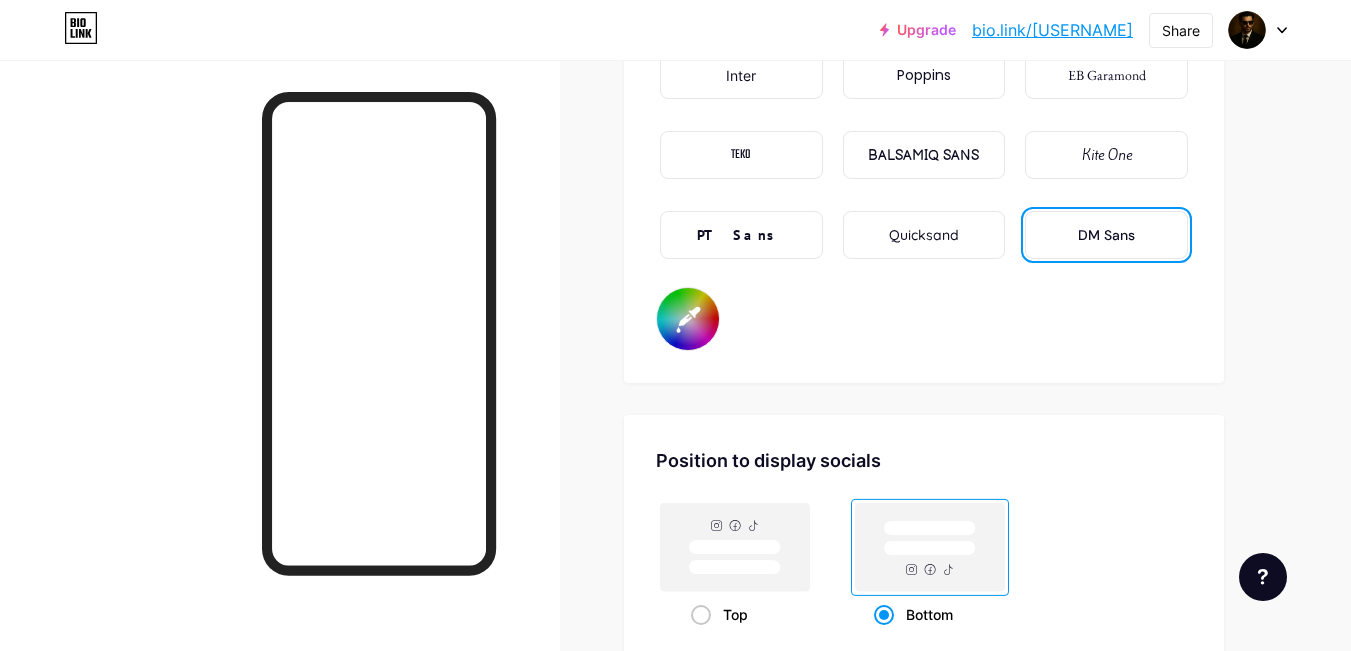scroll, scrollTop: 3500, scrollLeft: 0, axis: vertical 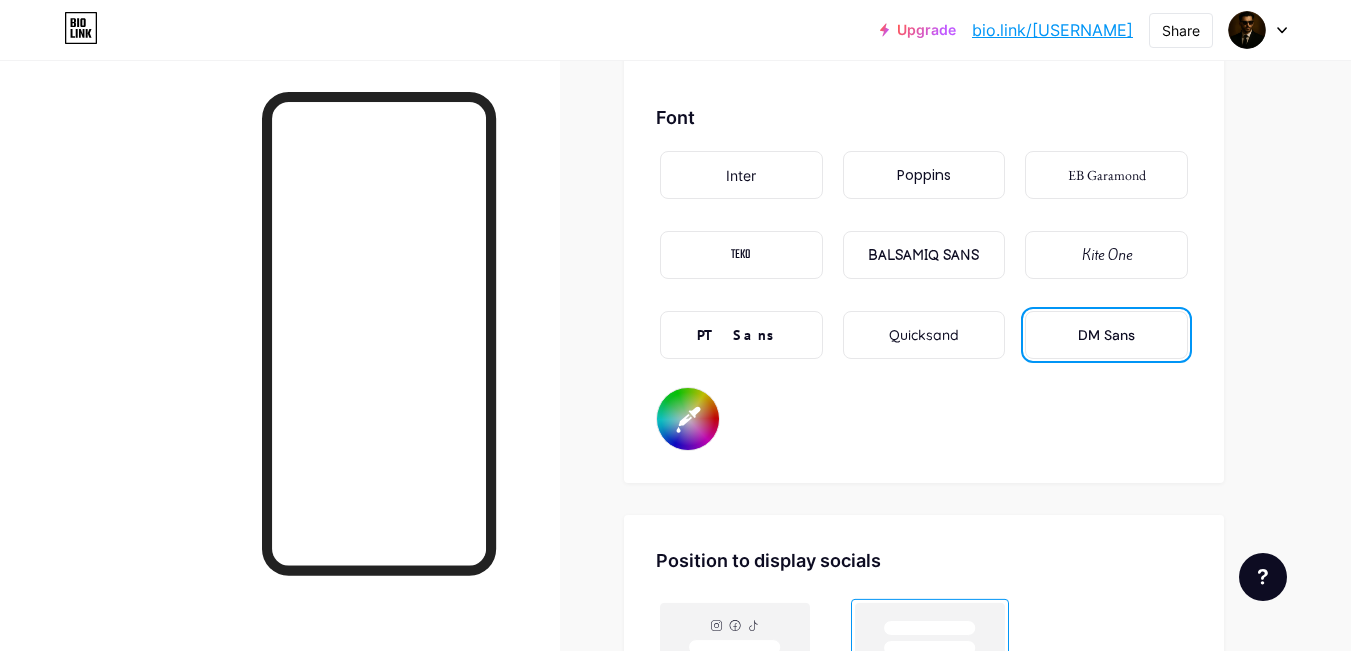 click on "PT Sans" at bounding box center (741, 335) 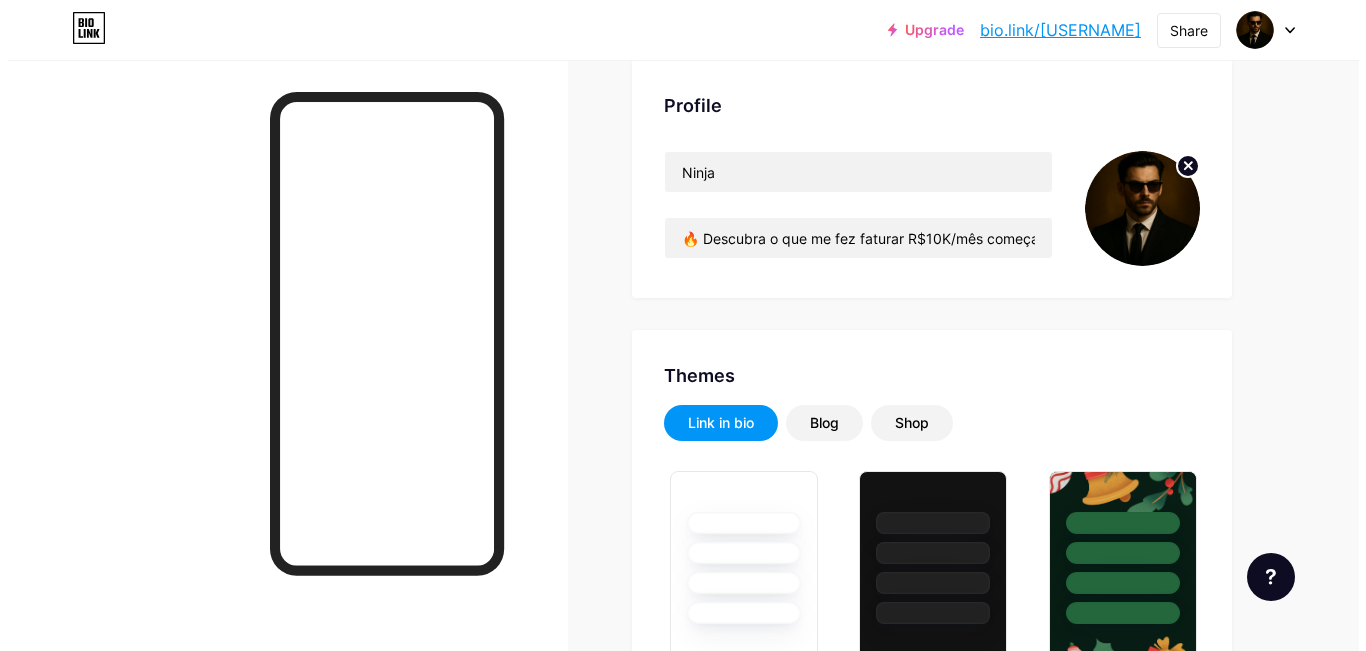 scroll, scrollTop: 0, scrollLeft: 0, axis: both 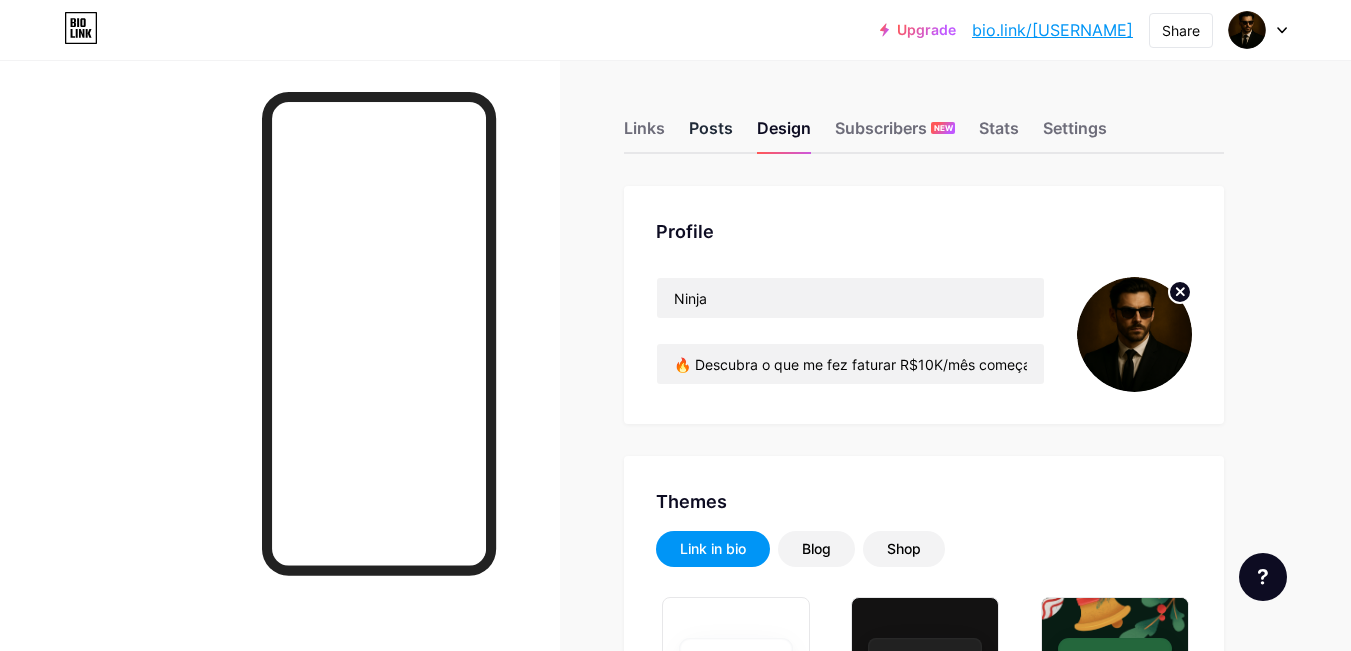 click on "Posts" at bounding box center [711, 134] 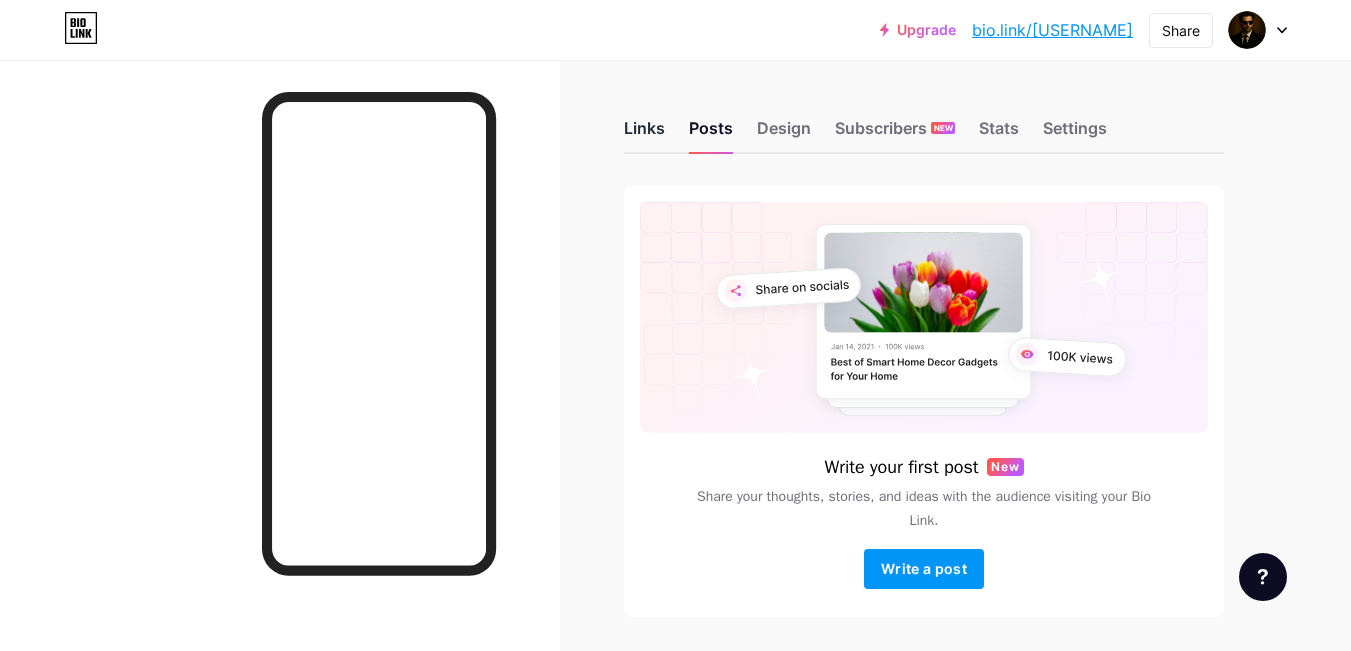 click on "Links" at bounding box center (644, 134) 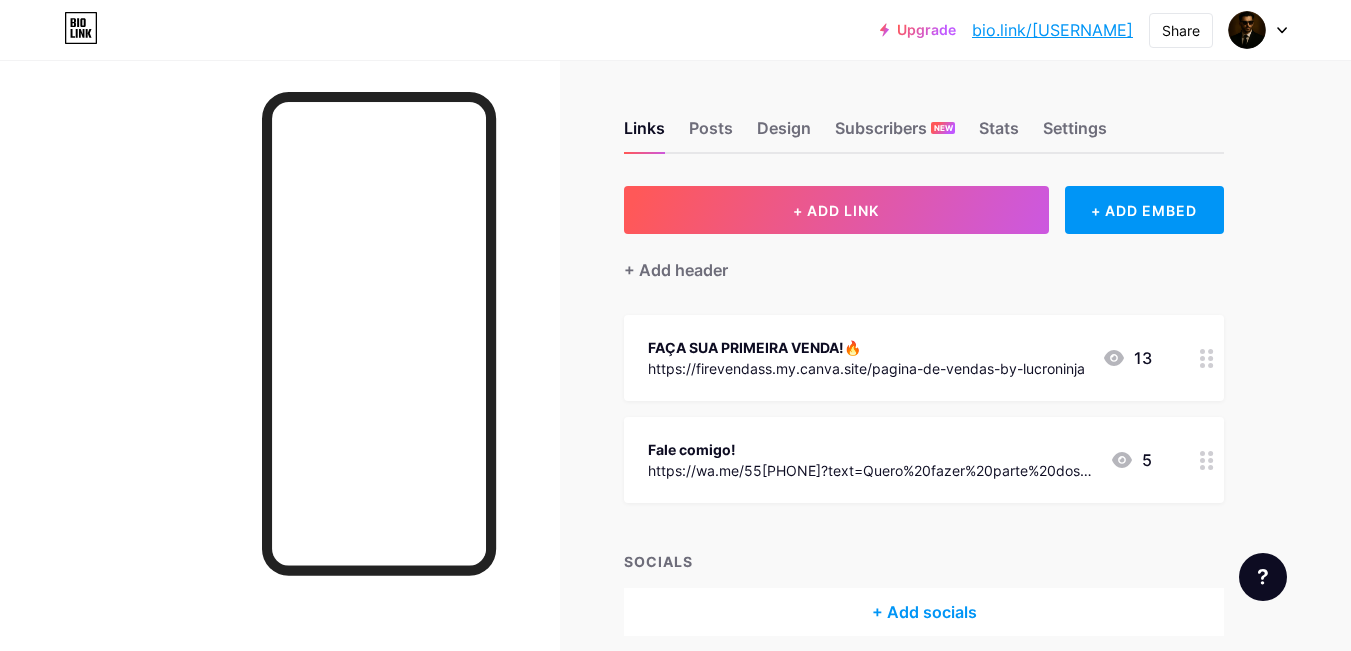 click 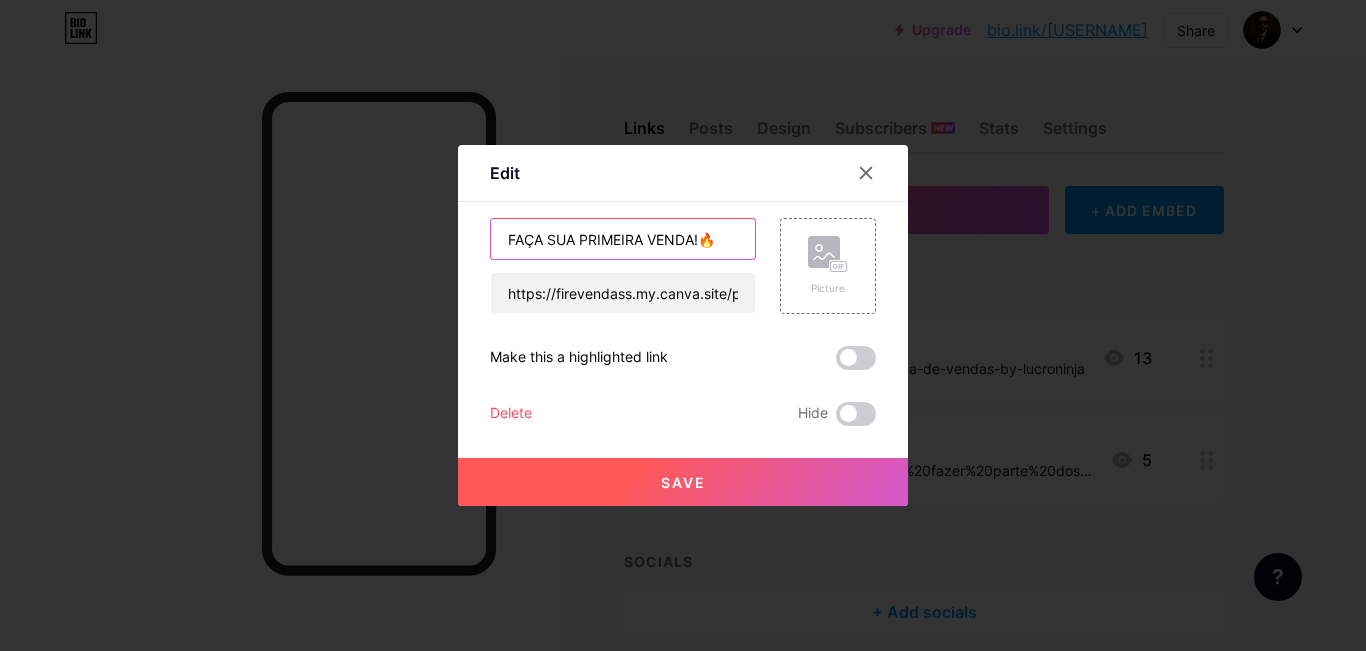 drag, startPoint x: 665, startPoint y: 237, endPoint x: 295, endPoint y: 254, distance: 370.39032 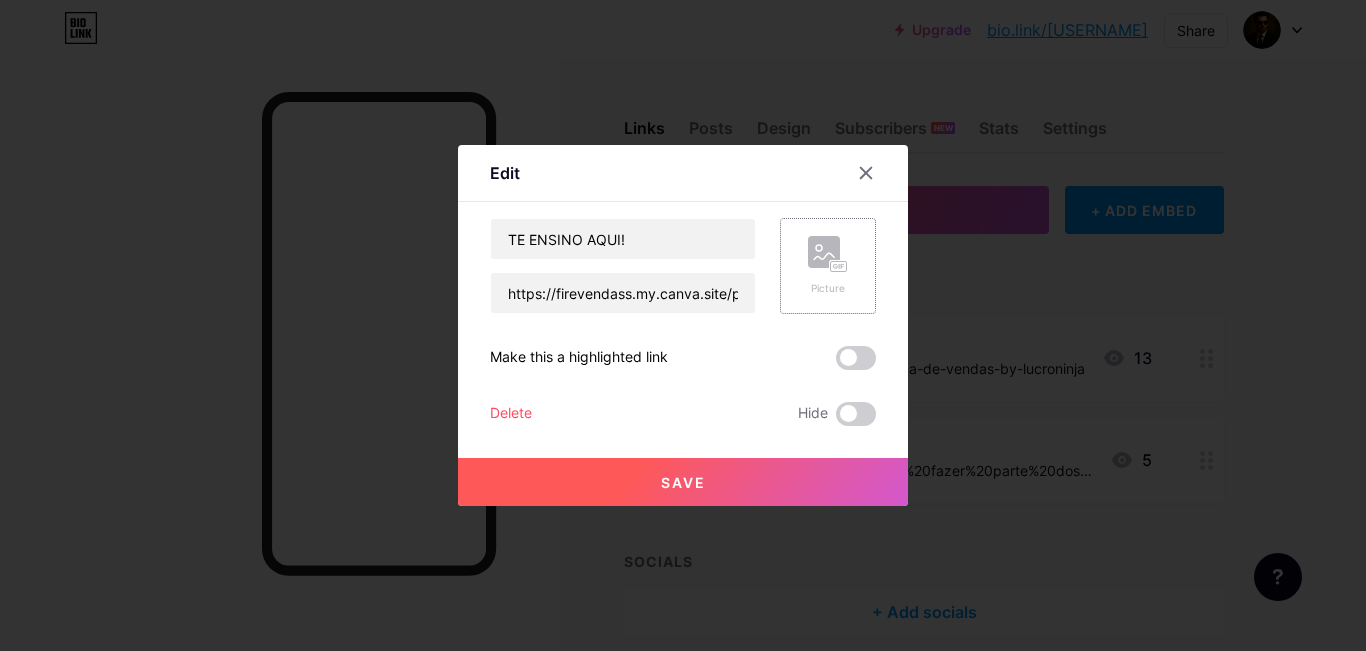 click 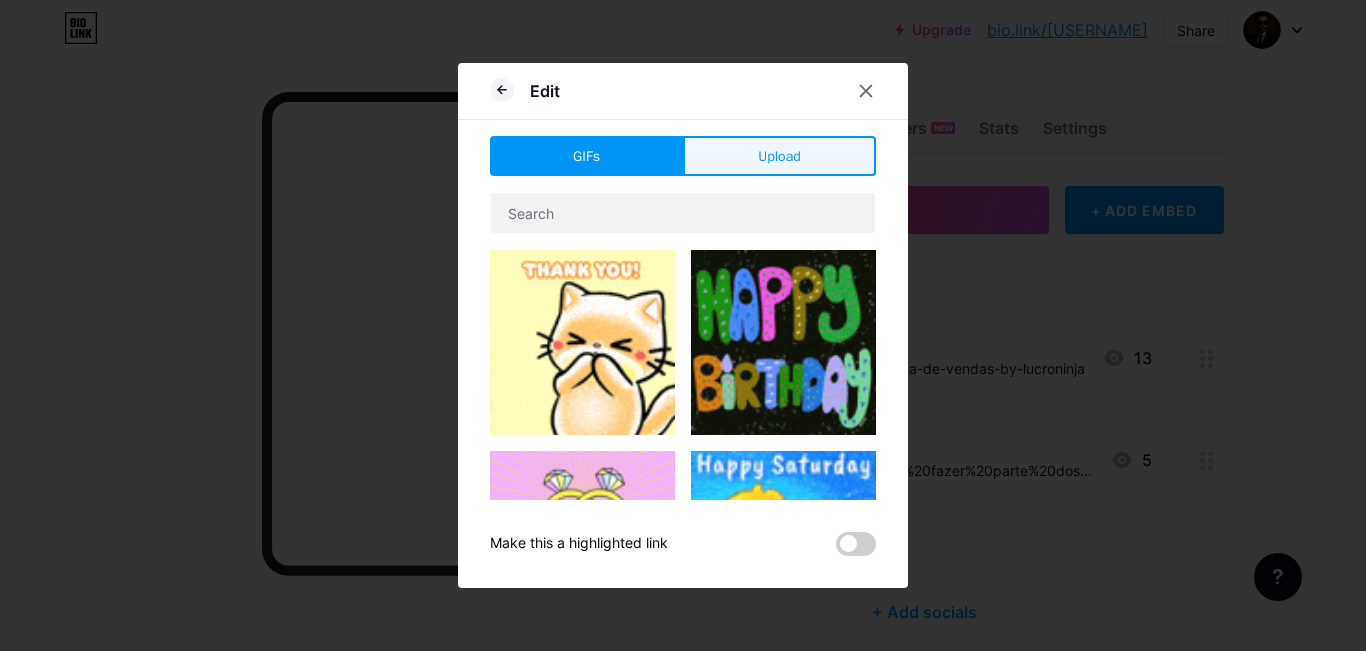 click on "Upload" at bounding box center (779, 156) 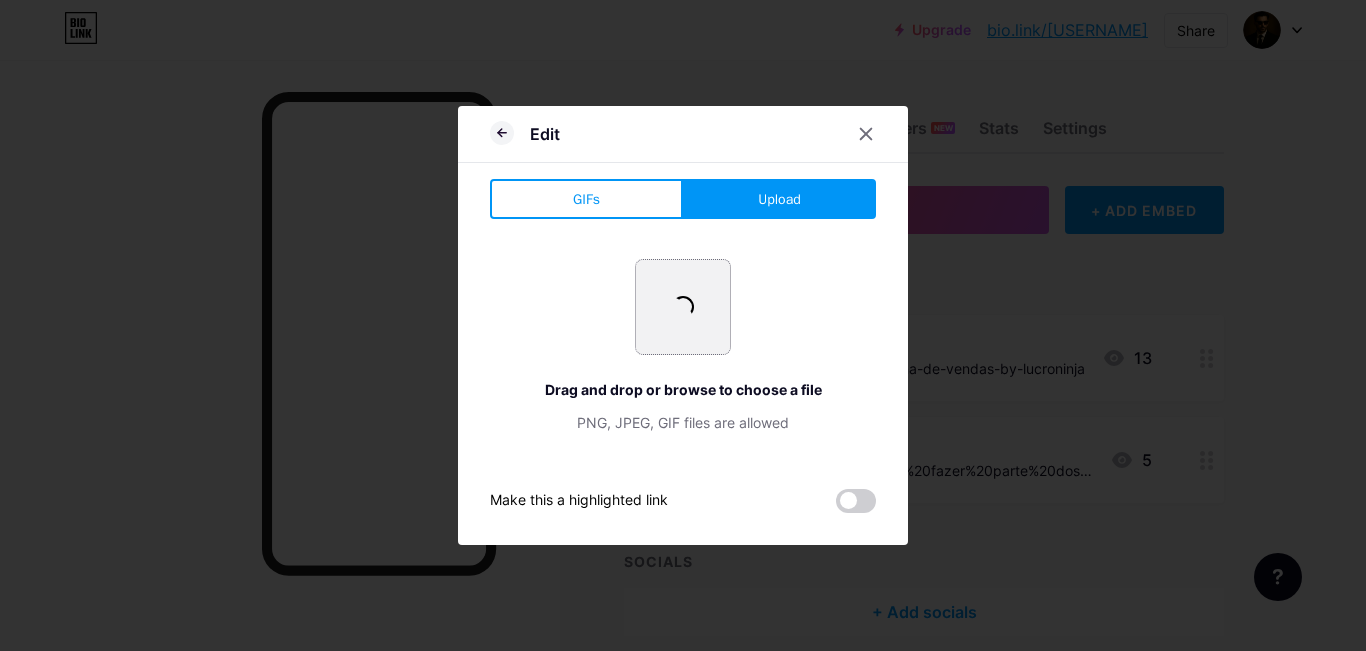 drag, startPoint x: 705, startPoint y: 344, endPoint x: 679, endPoint y: 326, distance: 31.622776 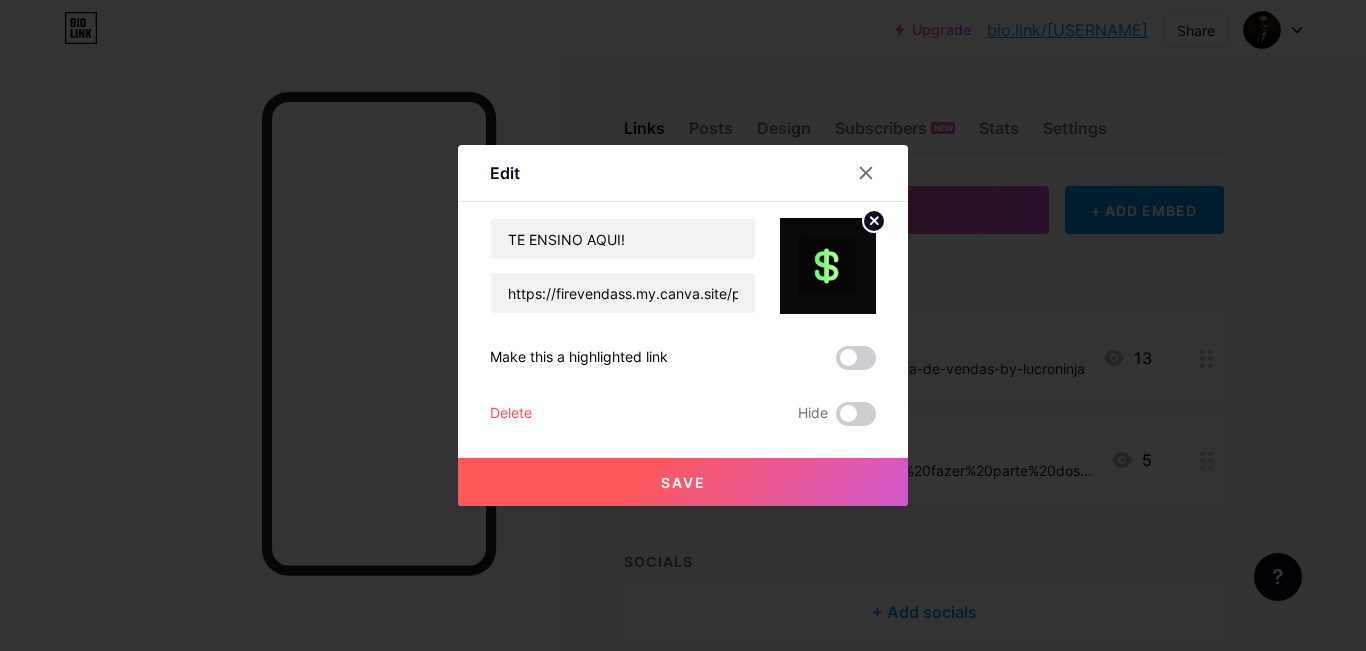 click on "Save" at bounding box center [683, 482] 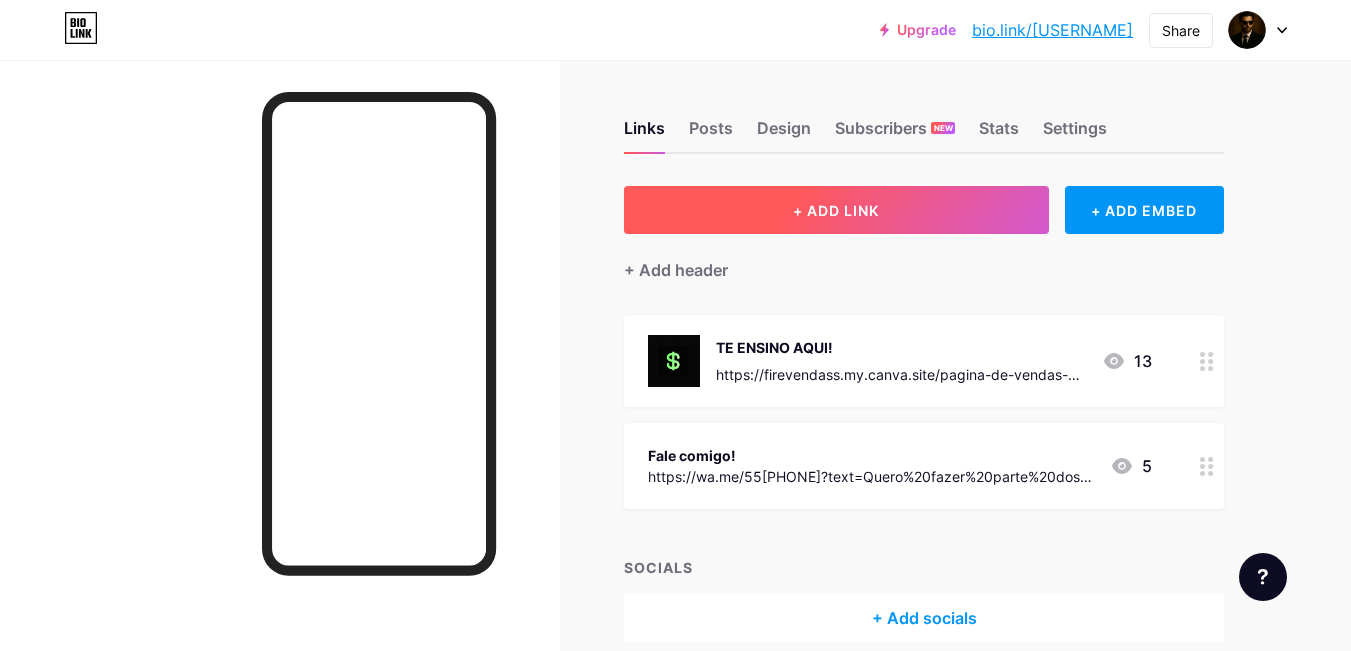 click on "+ ADD LINK" at bounding box center (836, 210) 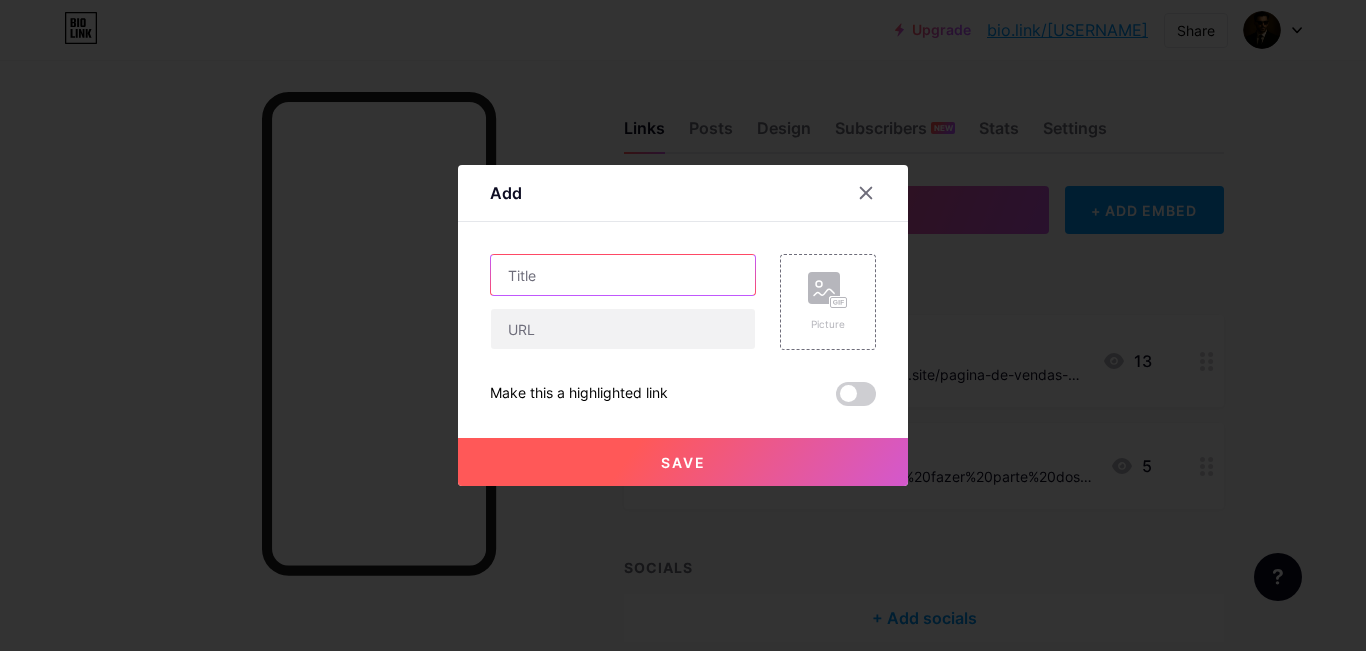 click at bounding box center (623, 275) 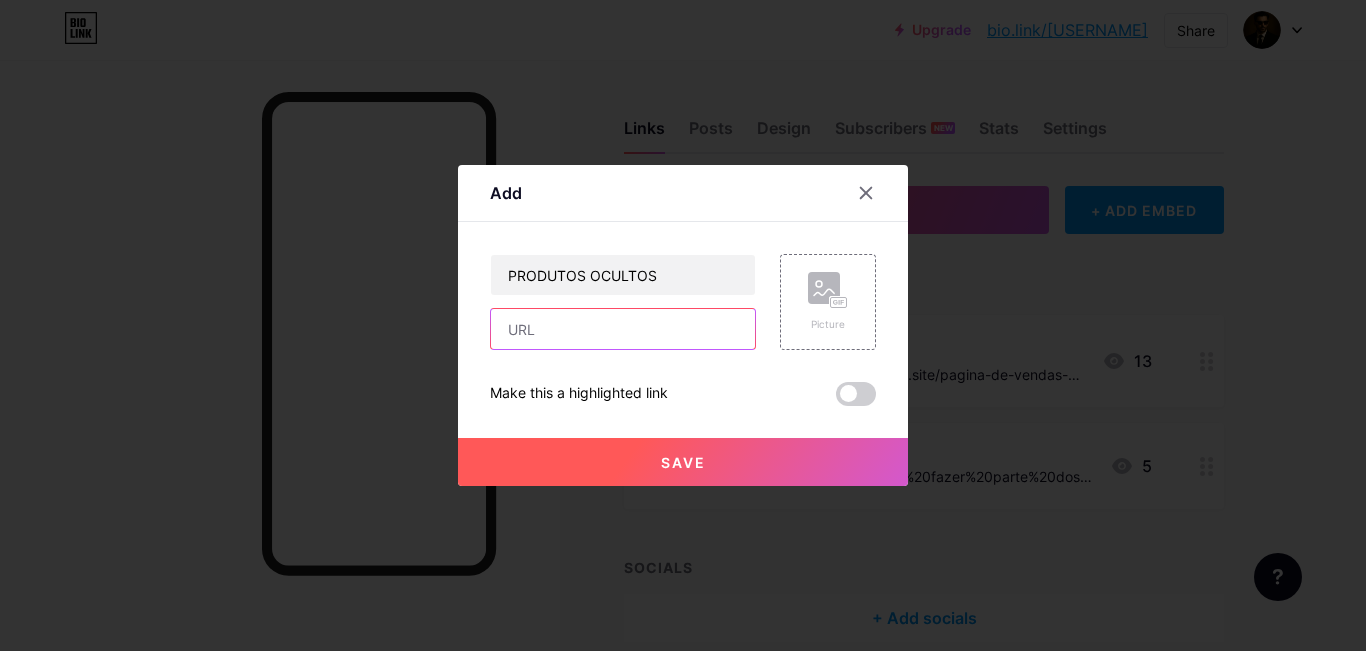 click at bounding box center (623, 329) 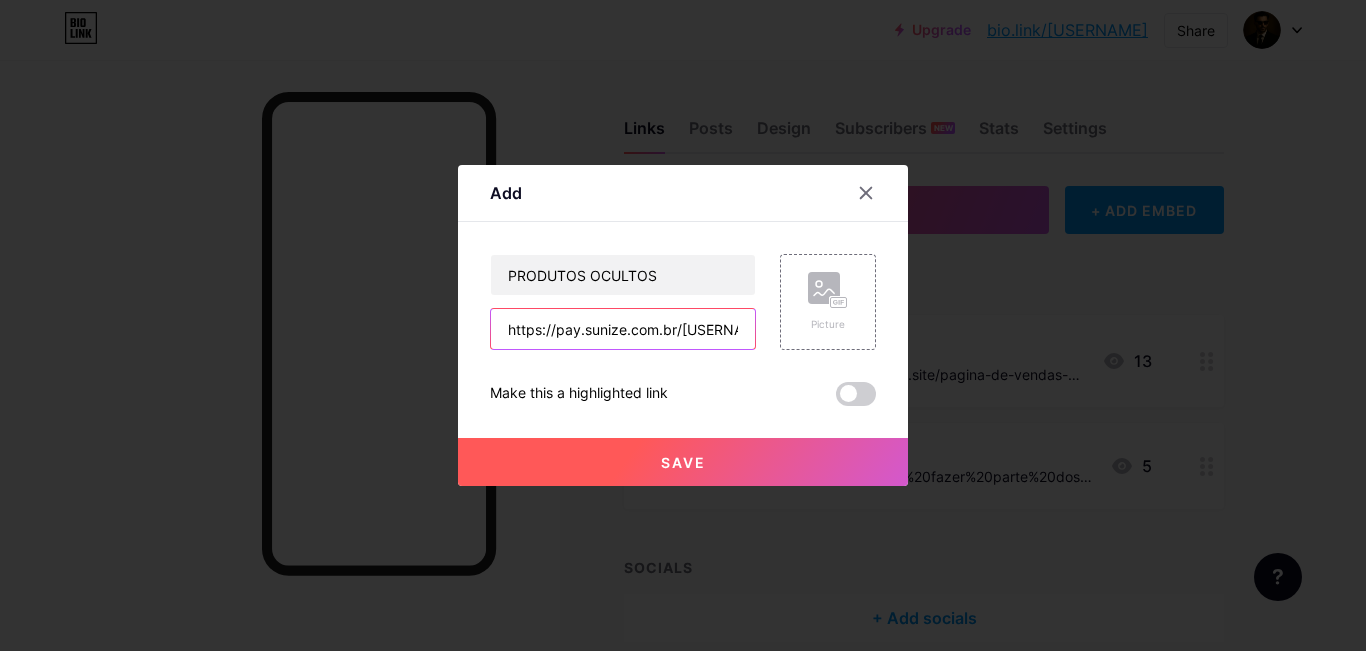 scroll, scrollTop: 0, scrollLeft: 25, axis: horizontal 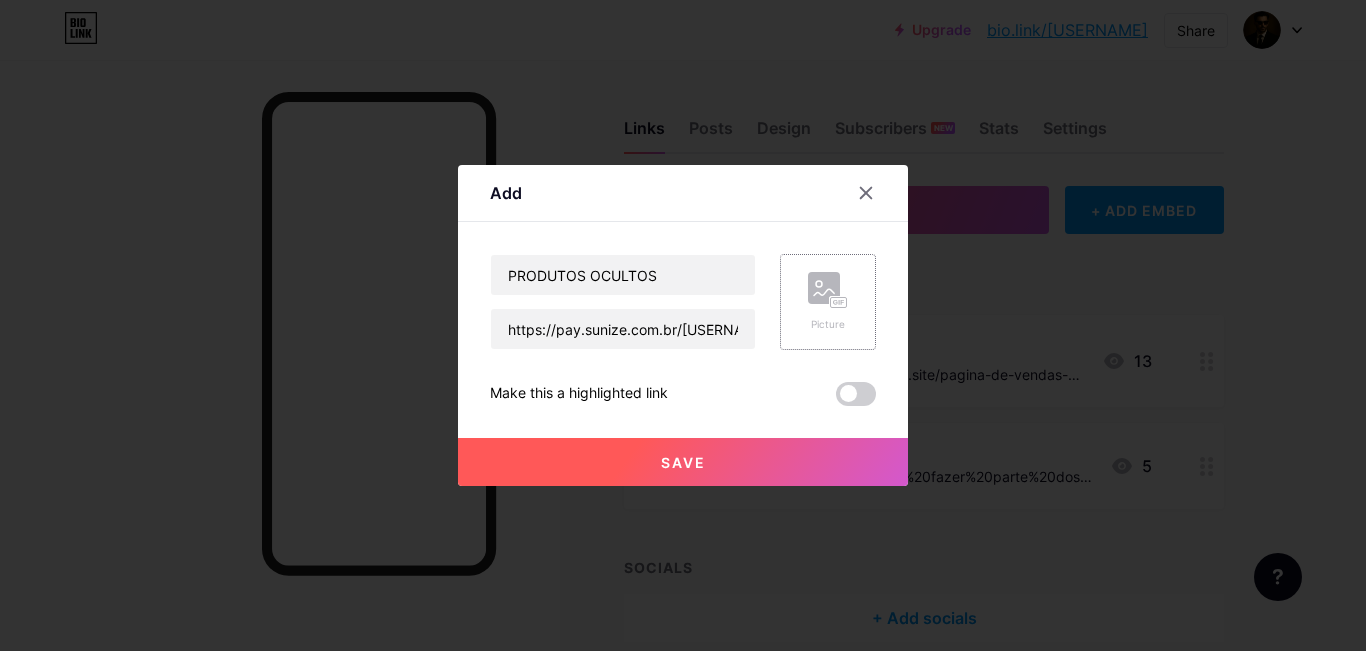 click on "Picture" at bounding box center (828, 302) 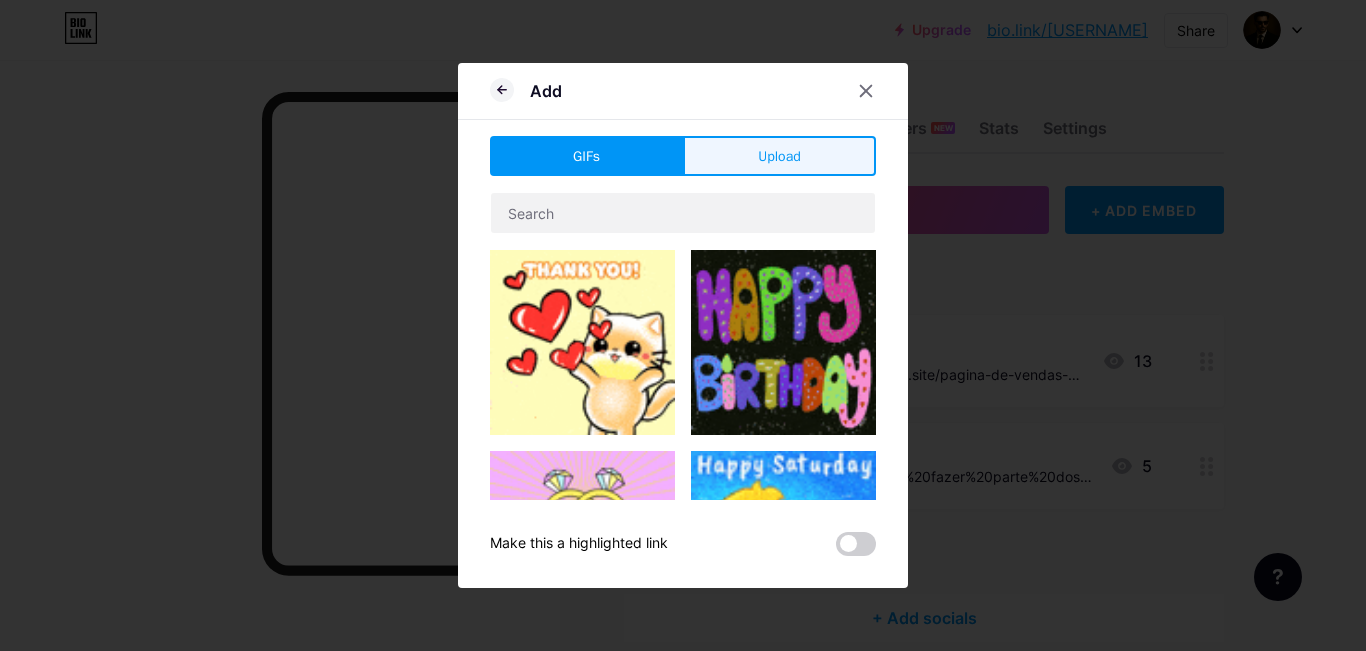 click on "Upload" at bounding box center (779, 156) 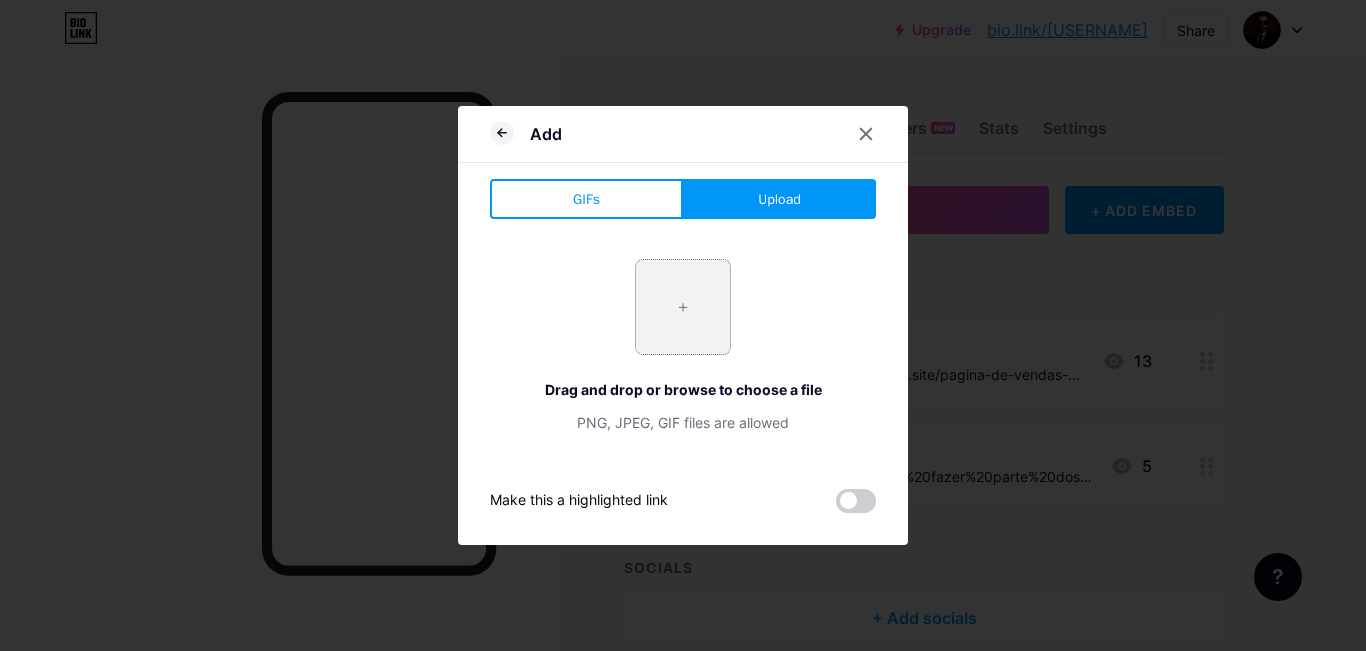 click at bounding box center [683, 307] 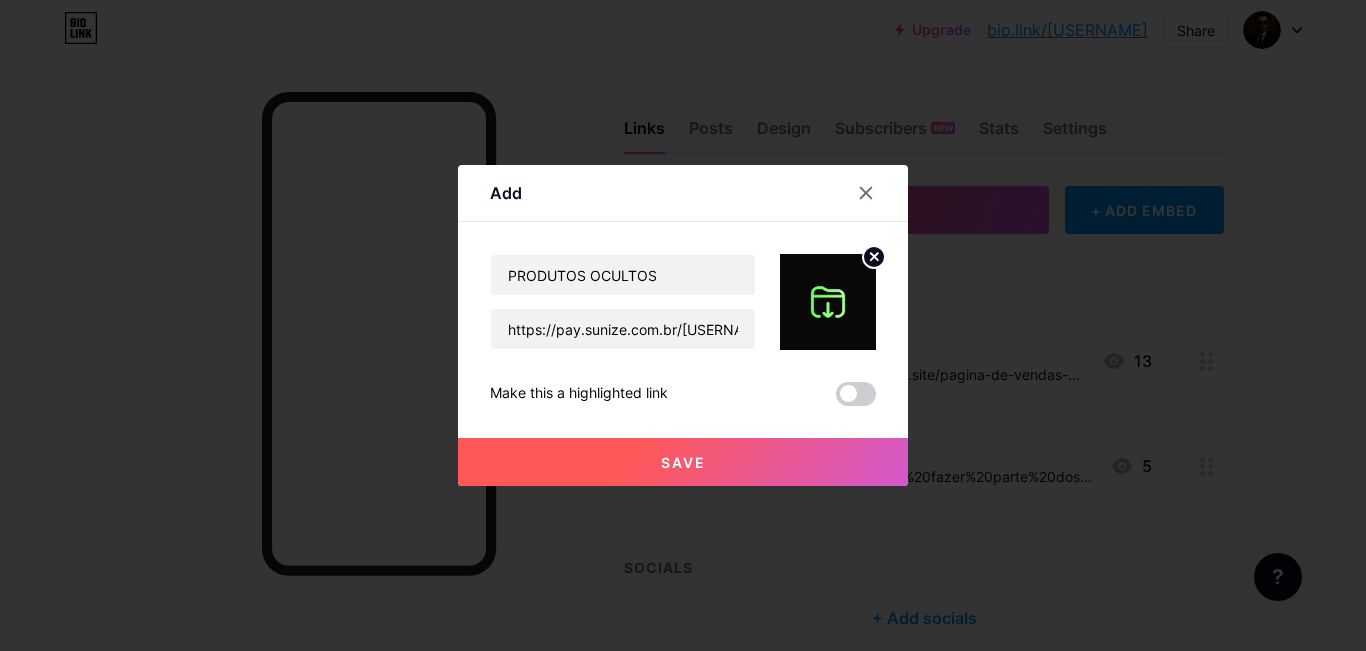 click on "Save" at bounding box center (683, 462) 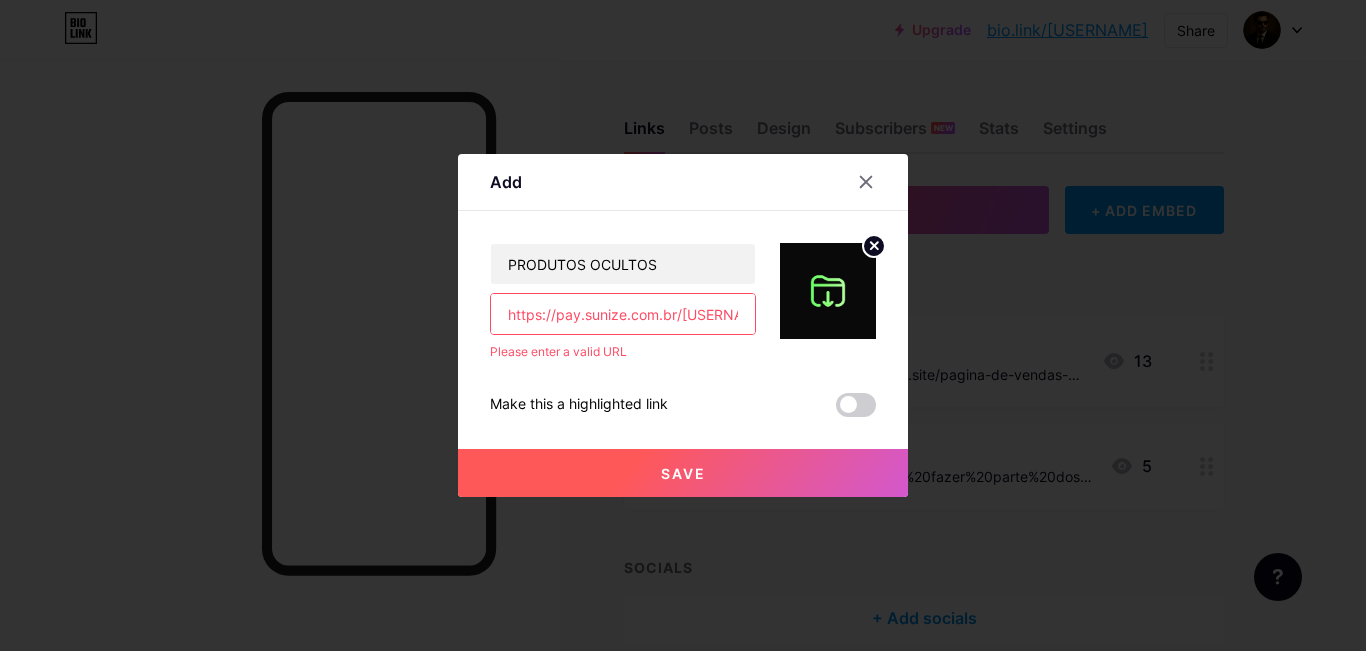 click on "https://pay.sunize.com.br/[USERNAME]" at bounding box center [623, 314] 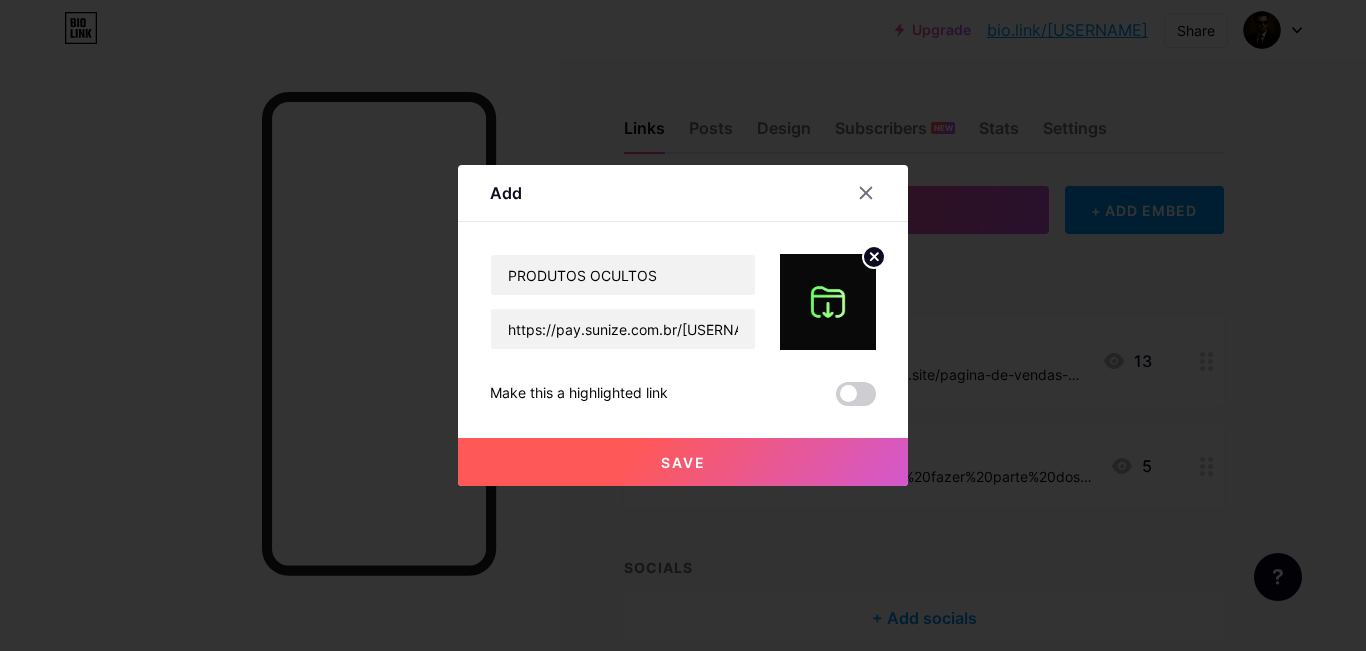 click on "Save" at bounding box center [683, 462] 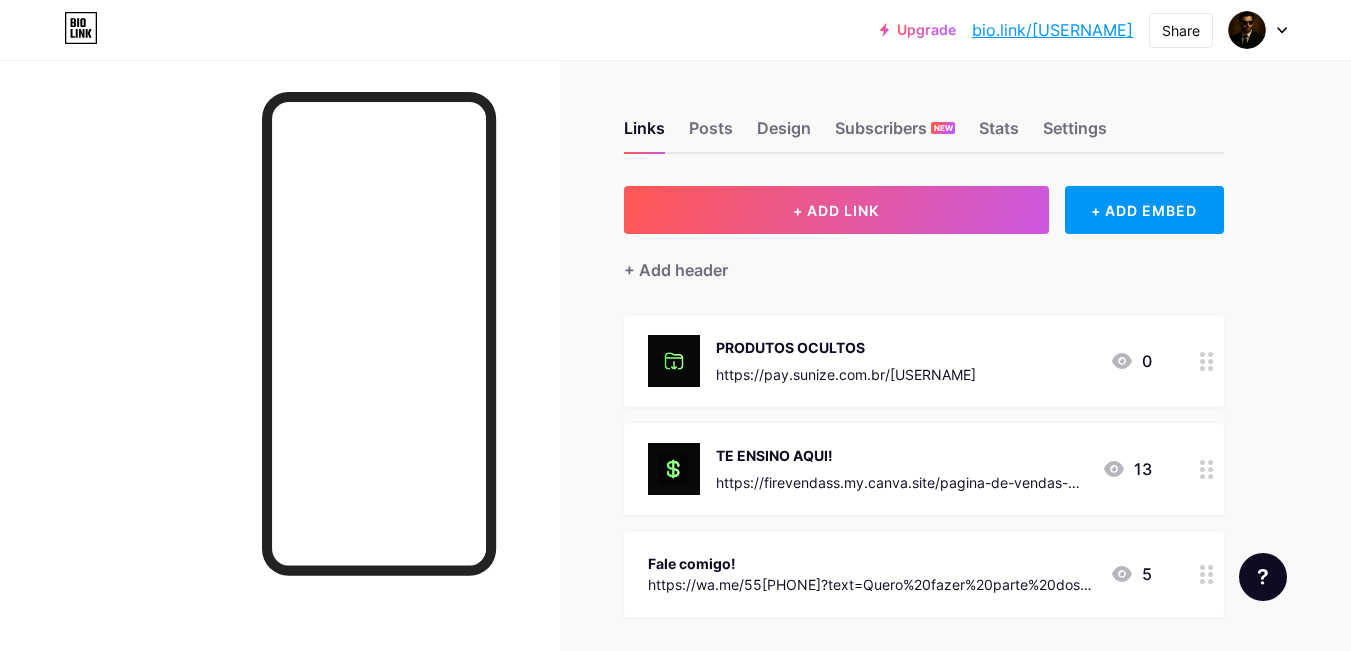 click at bounding box center (1207, 361) 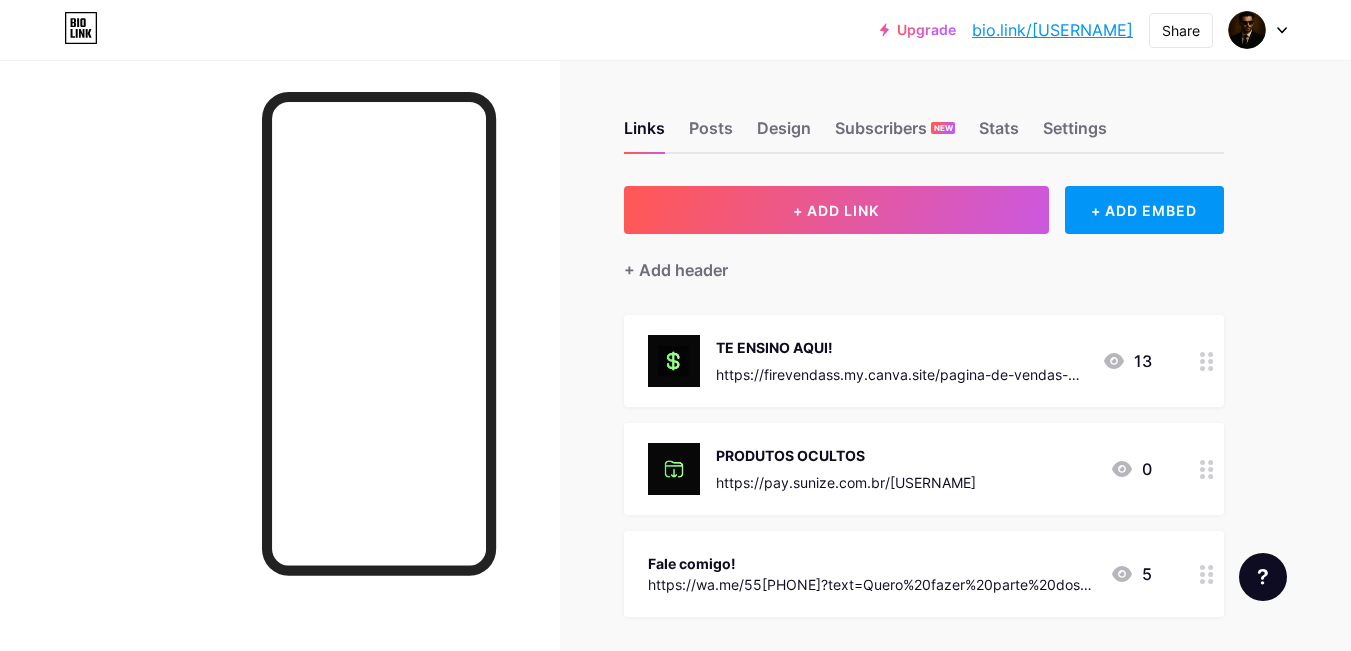 click 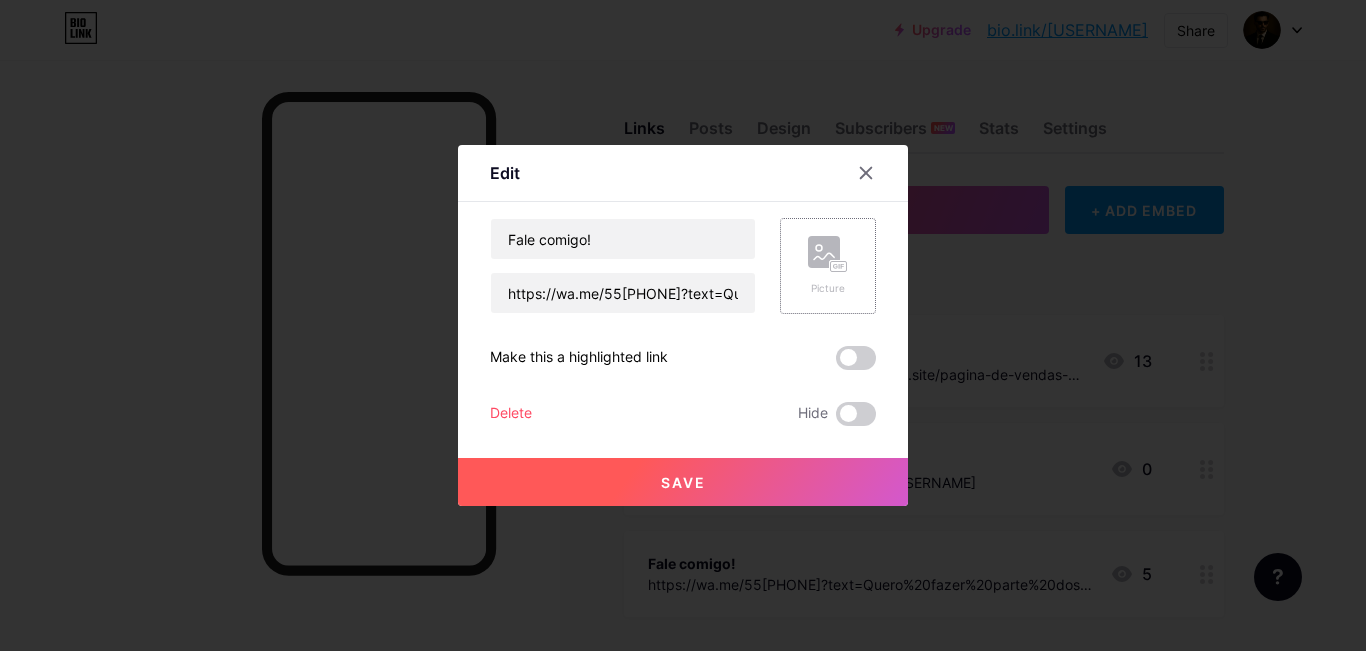 click on "Picture" at bounding box center [828, 266] 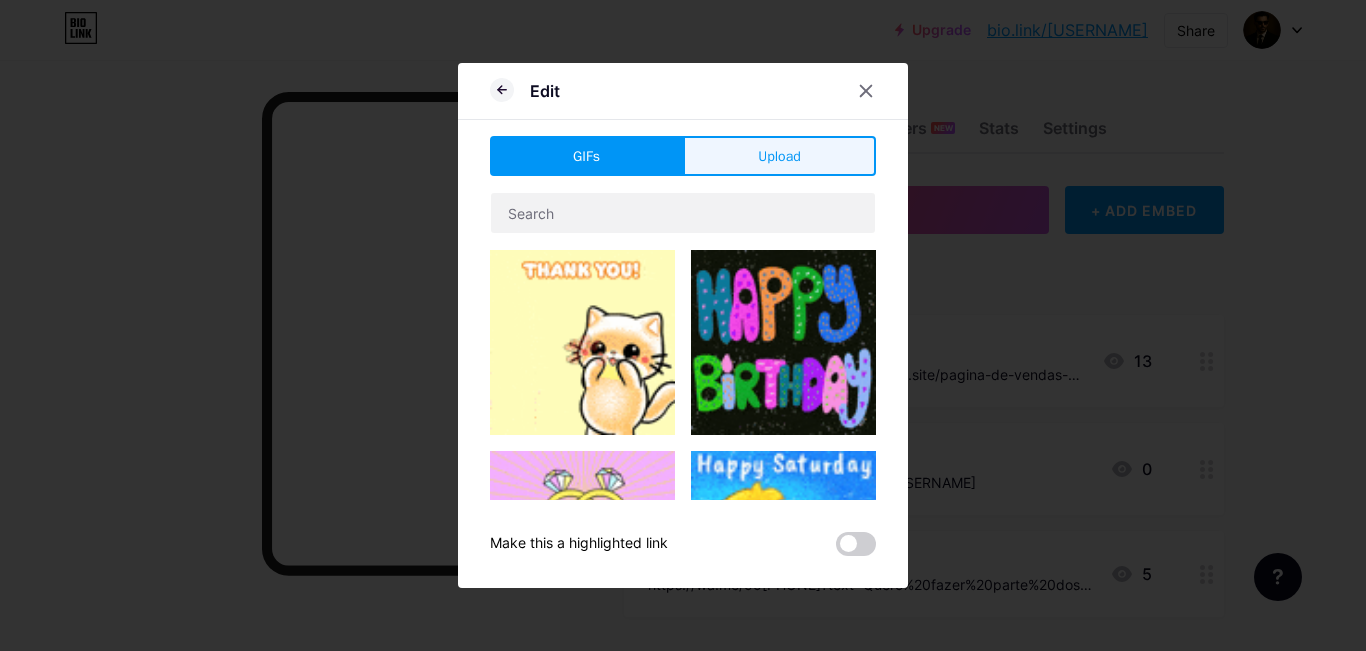 click on "Upload" at bounding box center [779, 156] 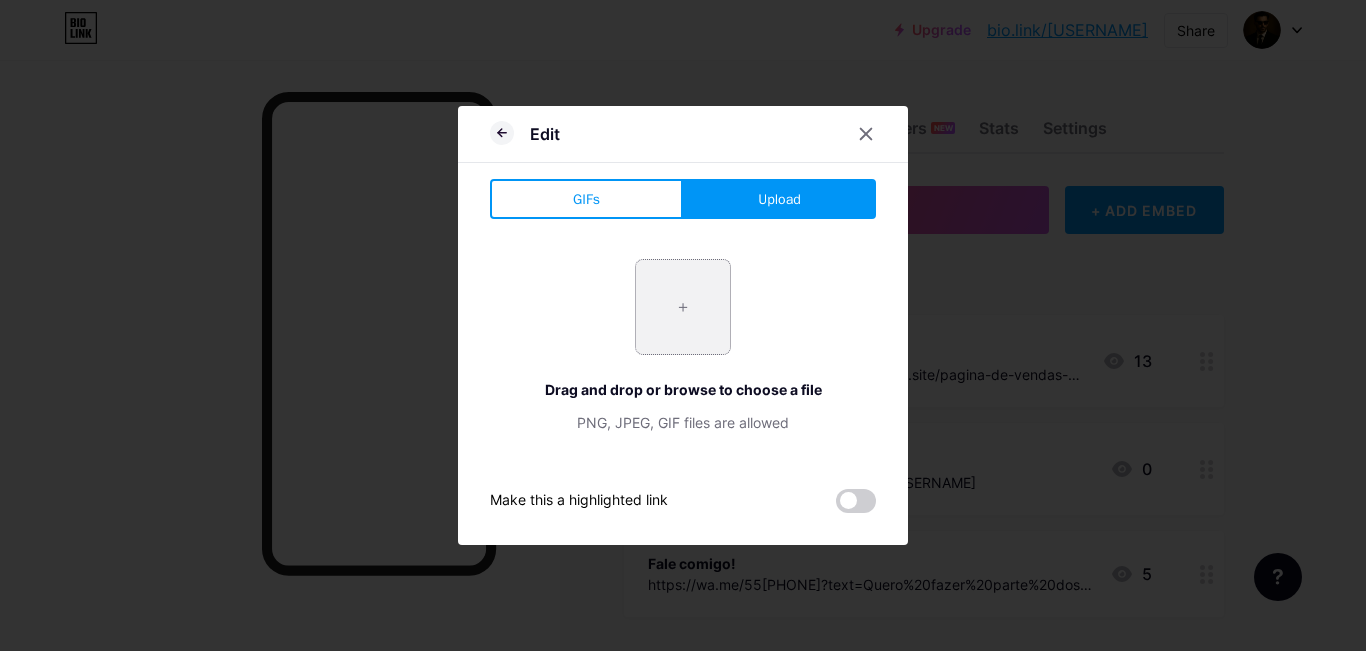 click at bounding box center [683, 307] 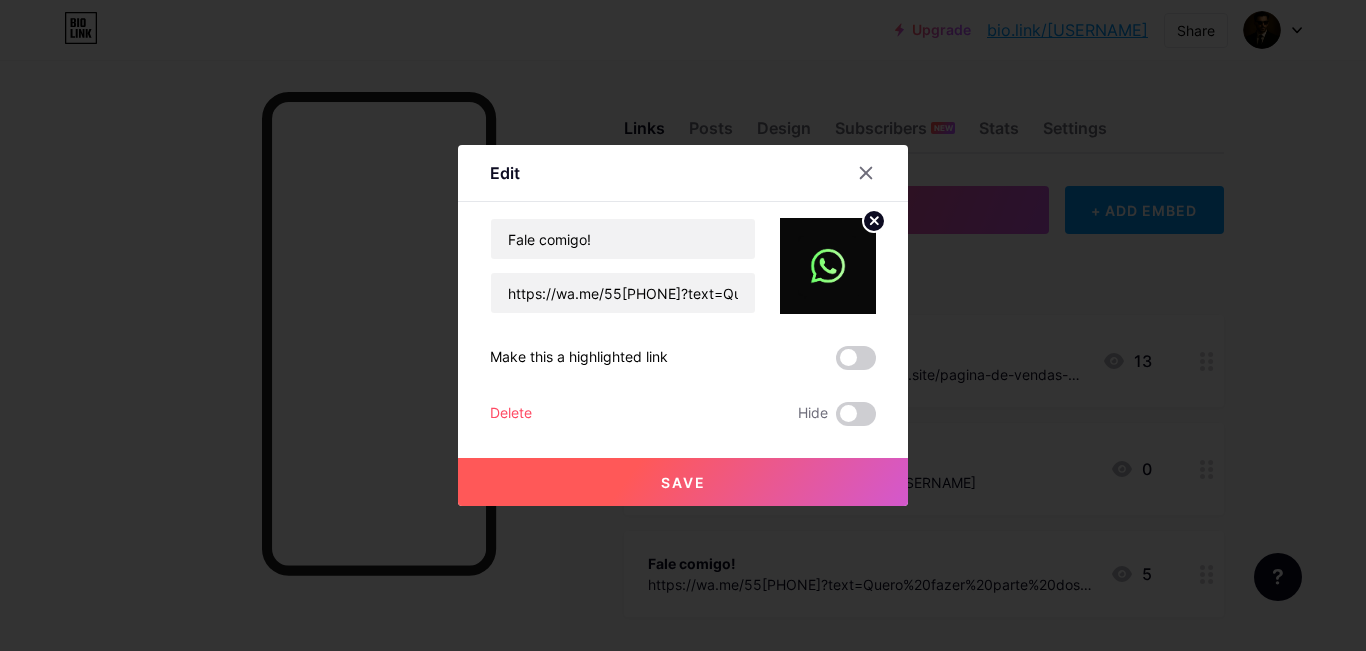 click on "Save" at bounding box center (683, 482) 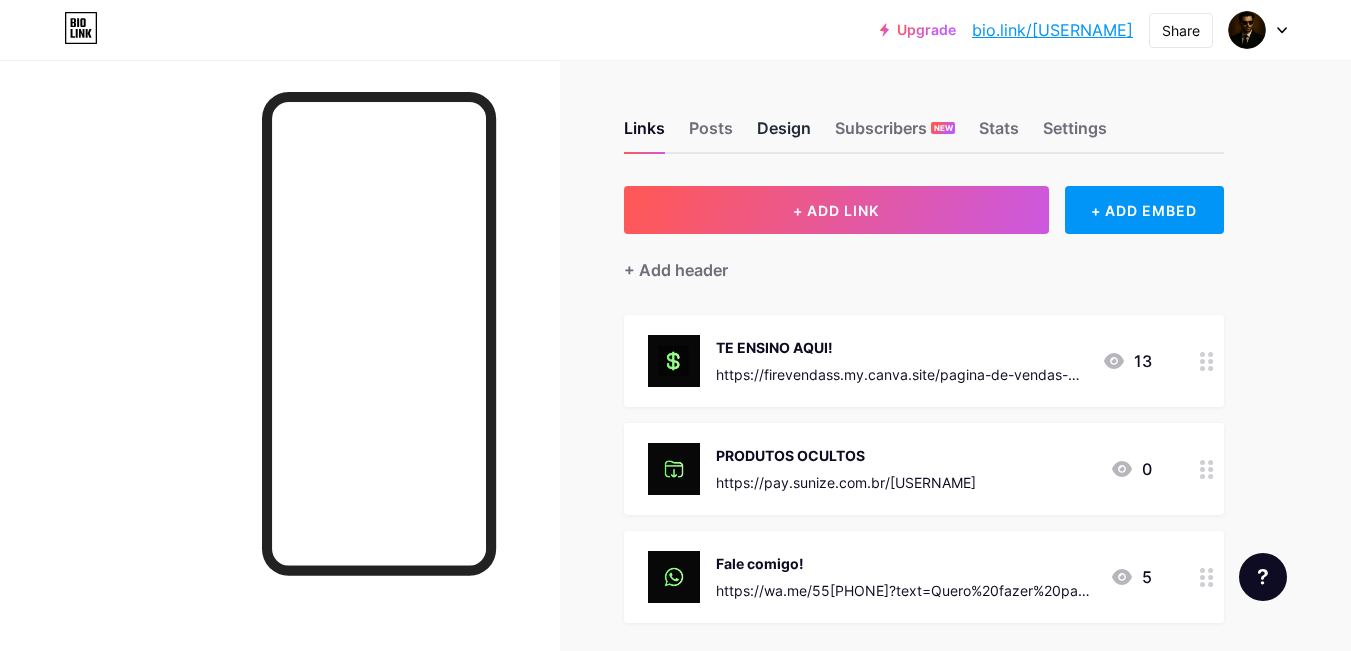 click on "Design" at bounding box center [784, 134] 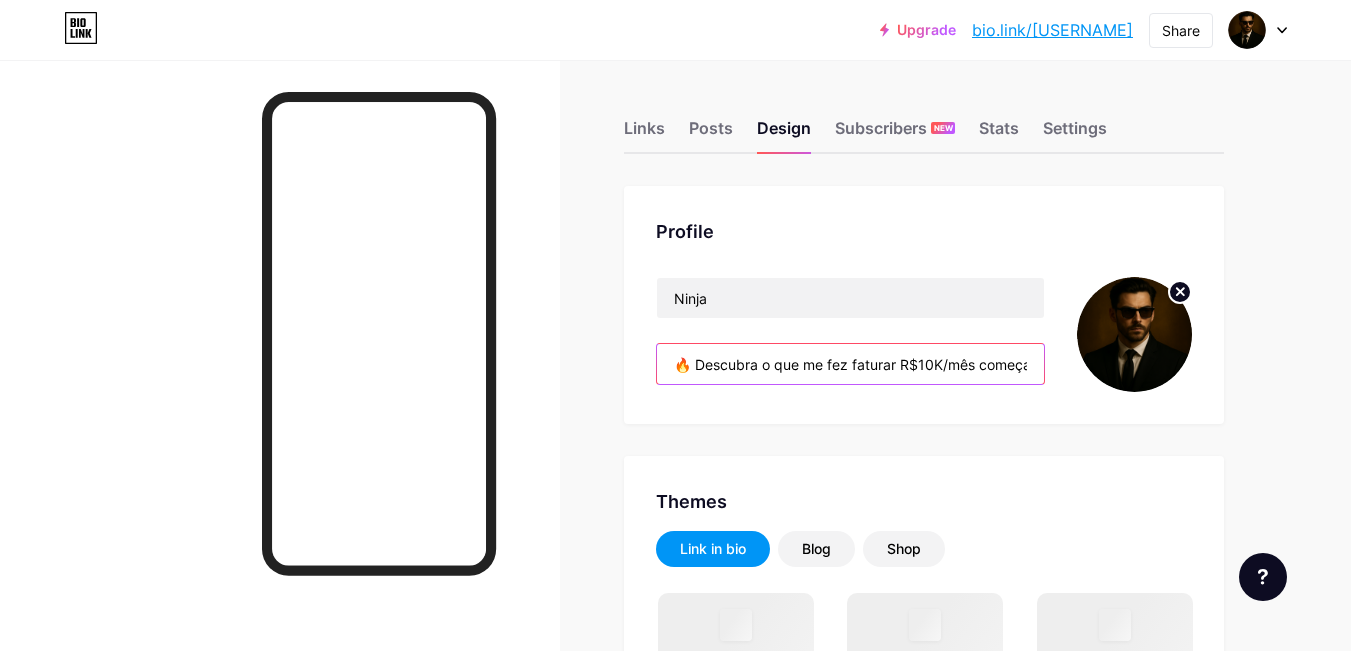 click on "🔥 Descubra o que me fez faturar R$10K/mês começando do zero." at bounding box center (850, 364) 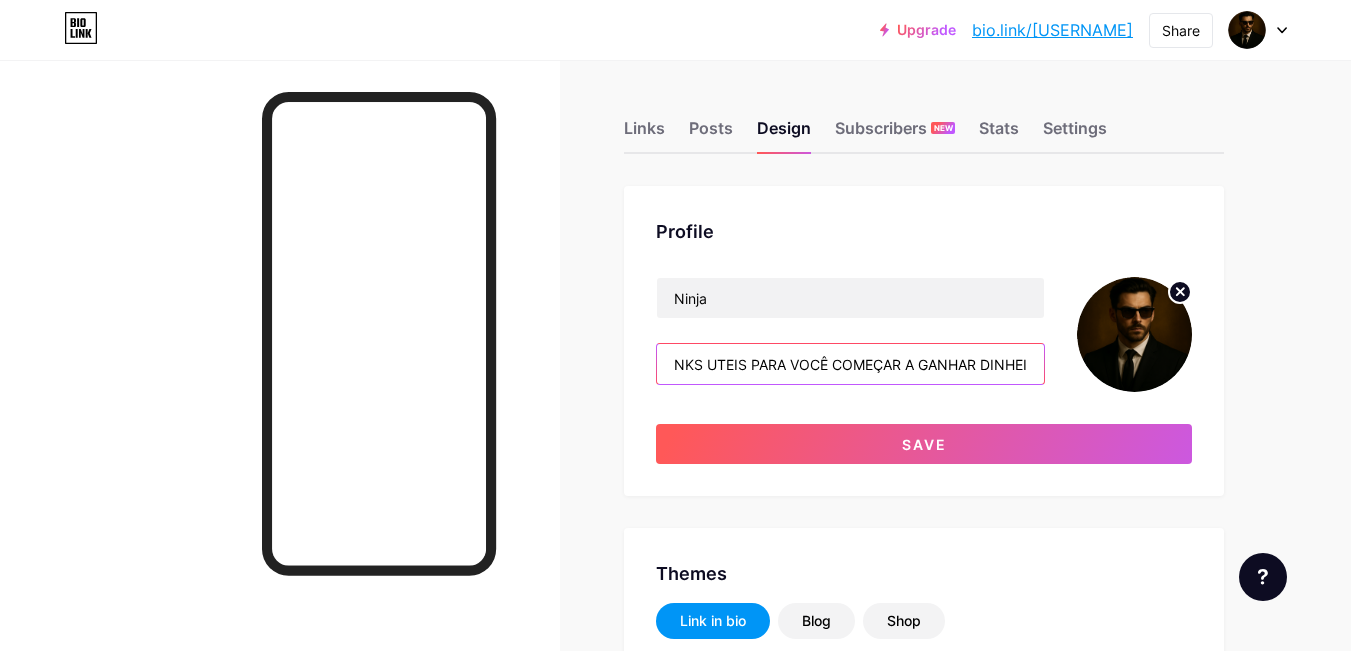 scroll, scrollTop: 0, scrollLeft: 0, axis: both 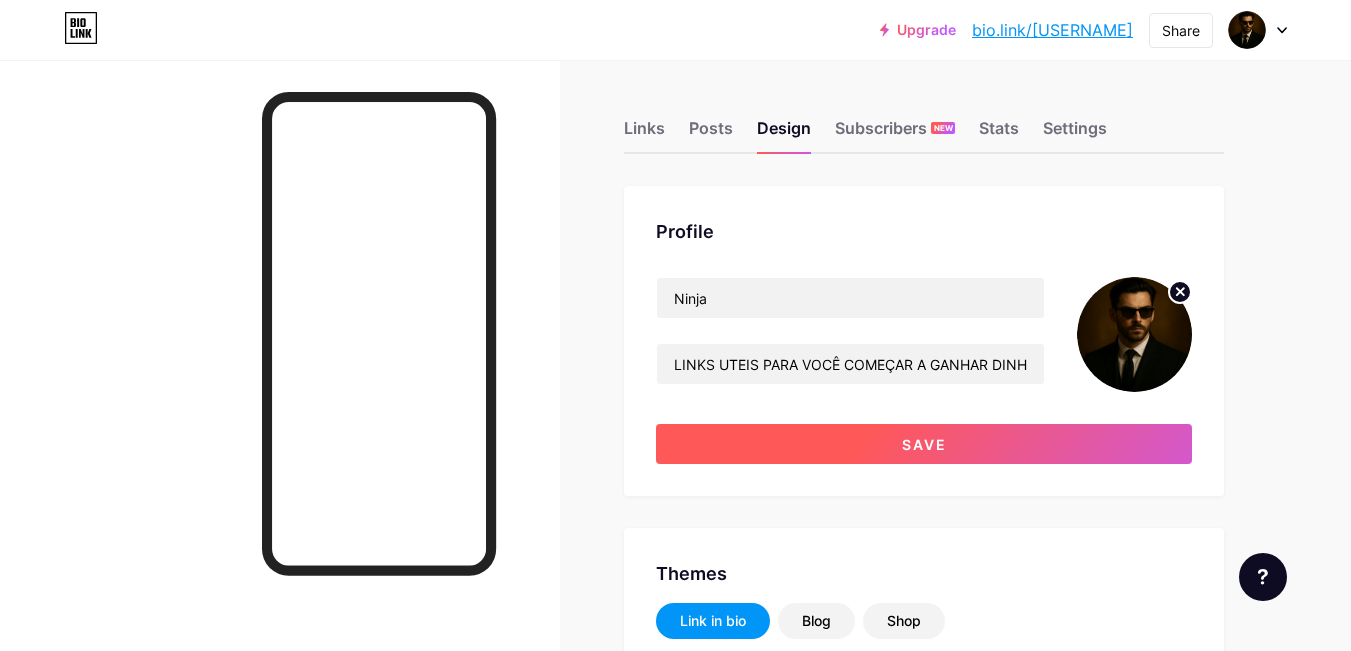 drag, startPoint x: 1028, startPoint y: 438, endPoint x: 1029, endPoint y: 425, distance: 13.038404 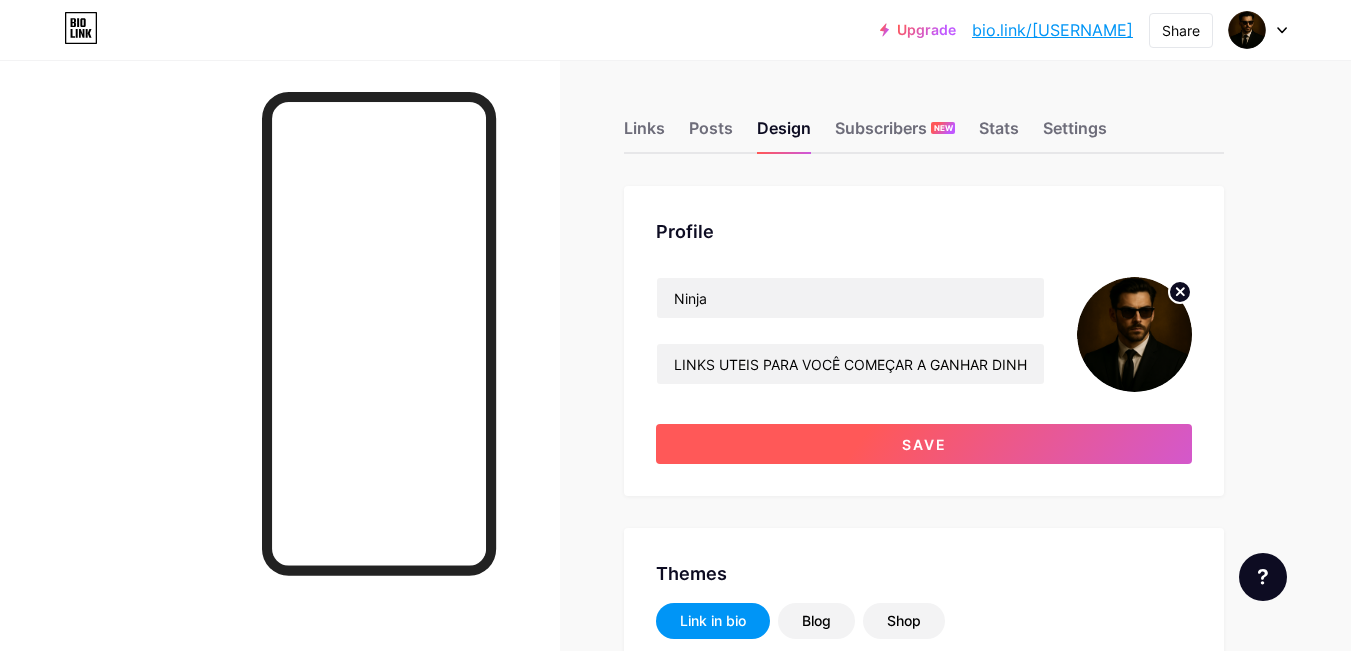 click on "Save" at bounding box center (924, 444) 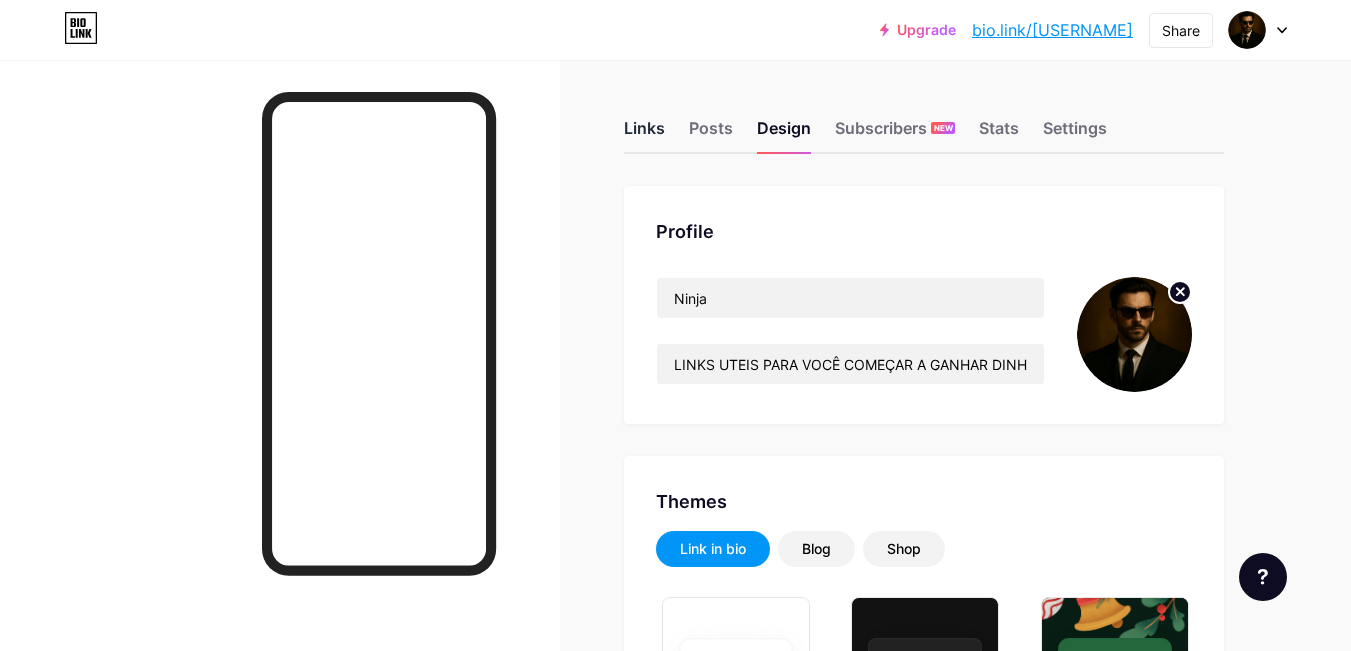 click on "Links" at bounding box center [644, 134] 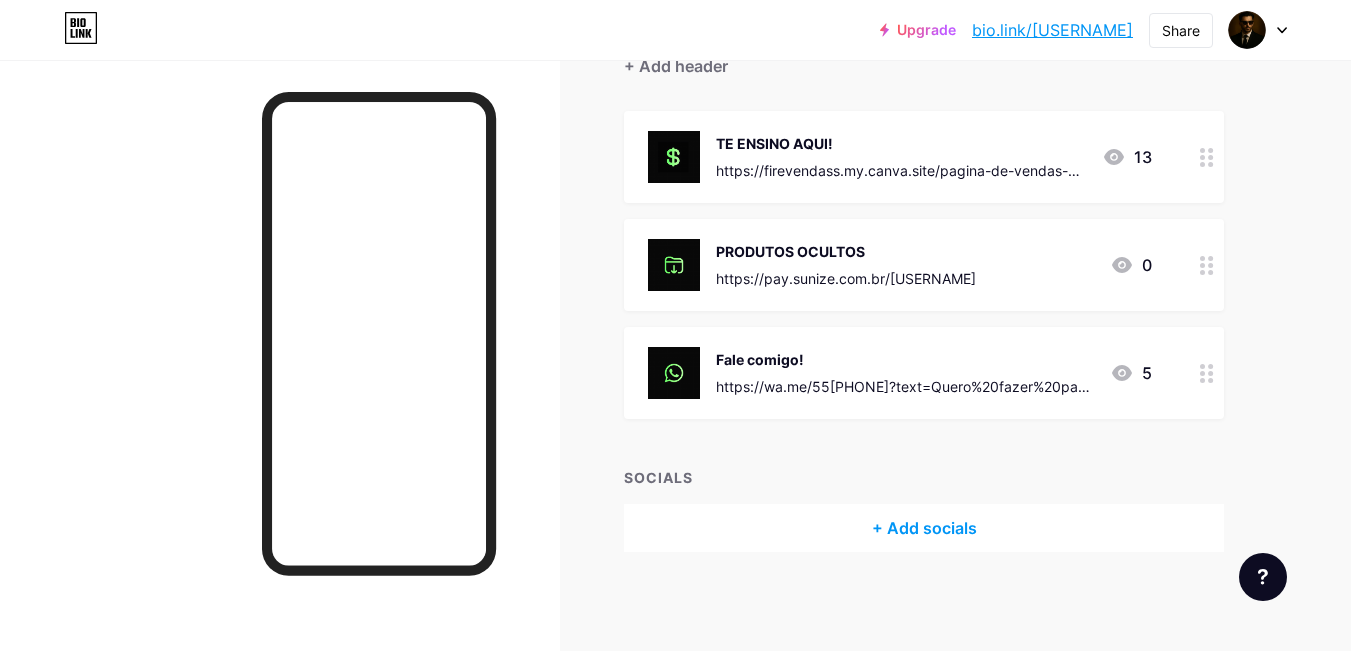 scroll, scrollTop: 104, scrollLeft: 0, axis: vertical 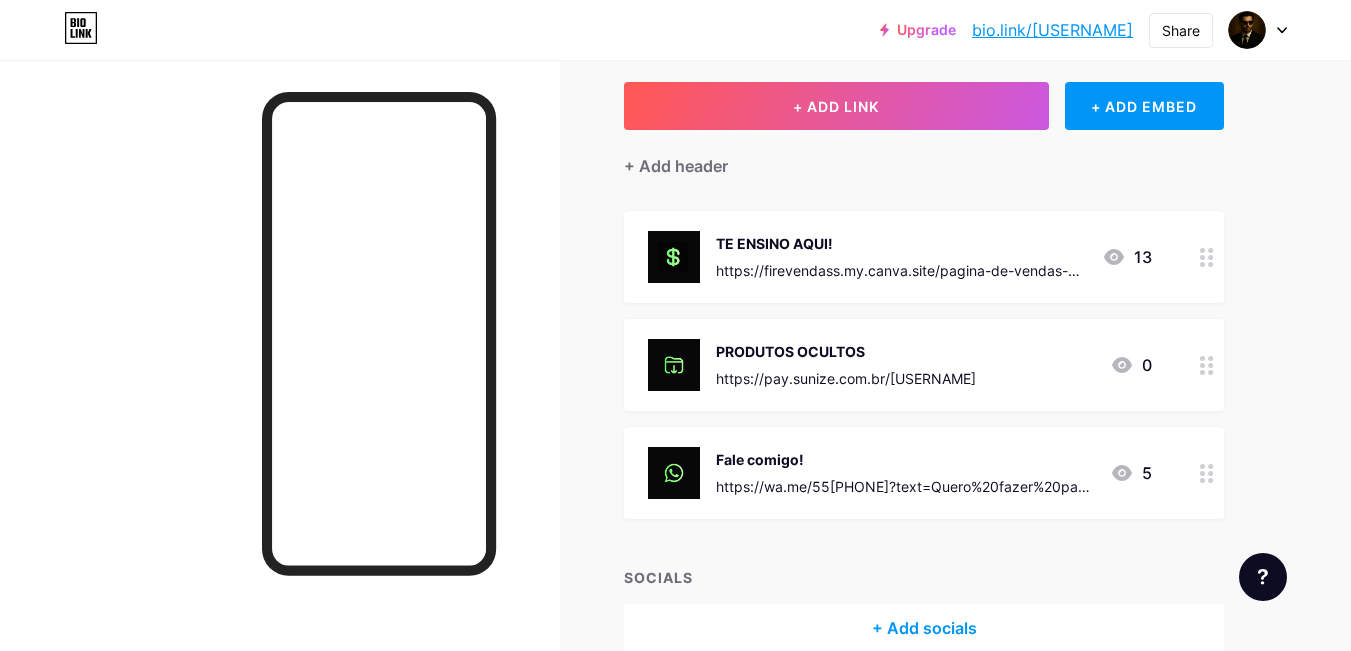 click at bounding box center (1207, 257) 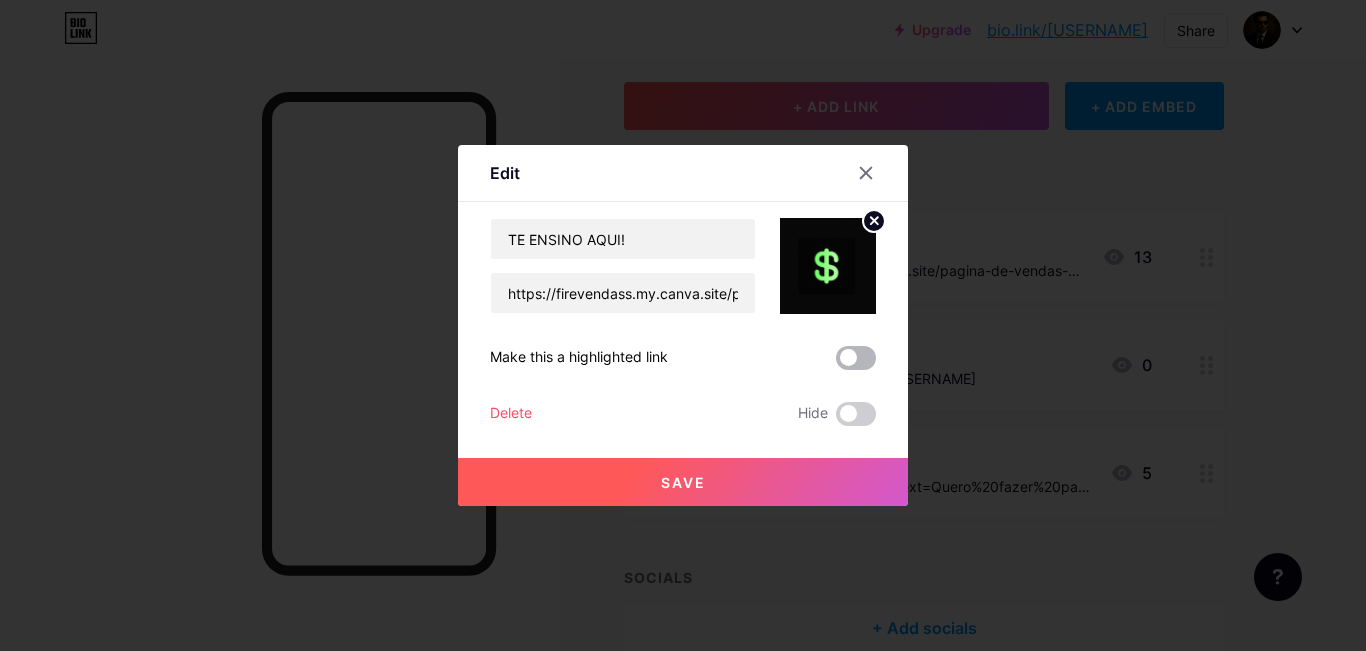 click at bounding box center (856, 358) 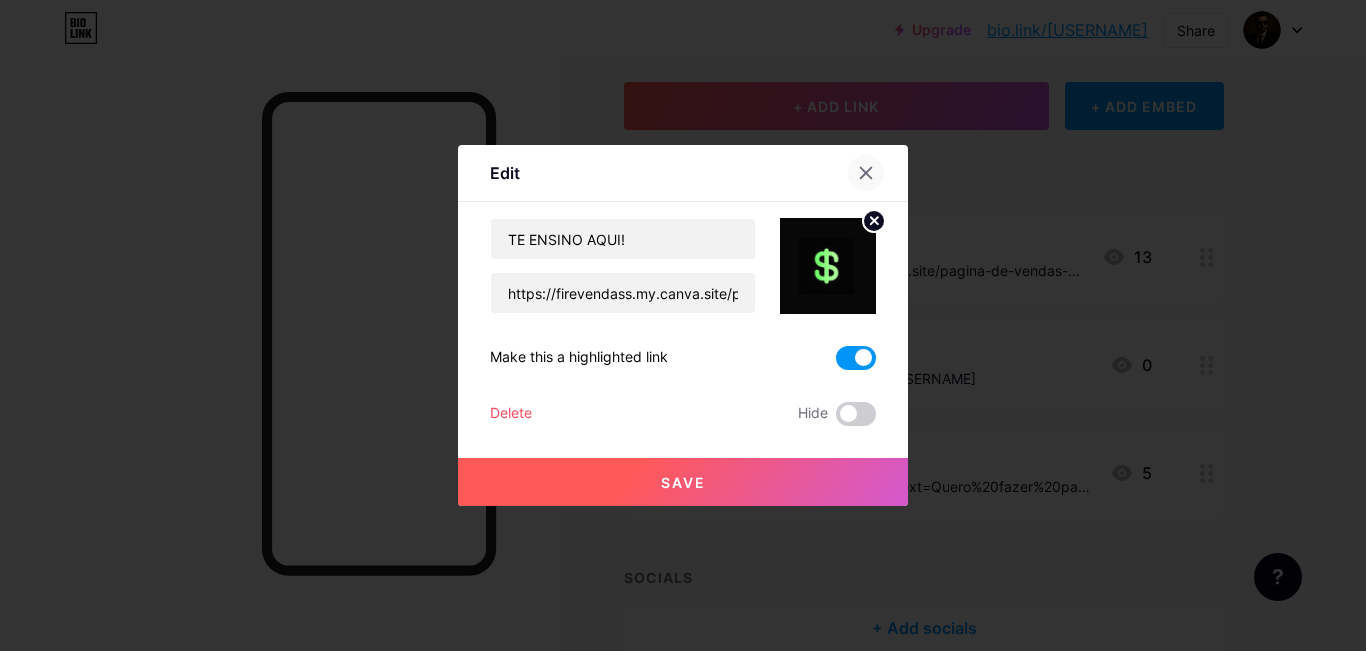 click 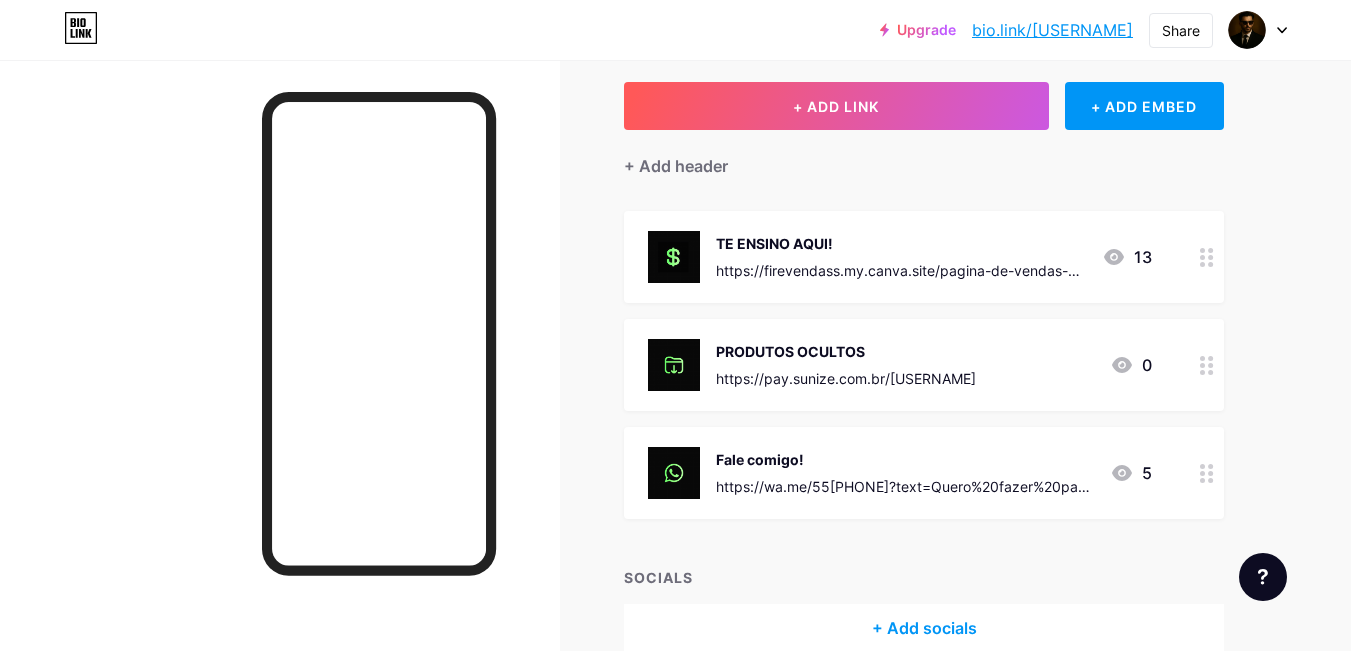 click at bounding box center [1207, 257] 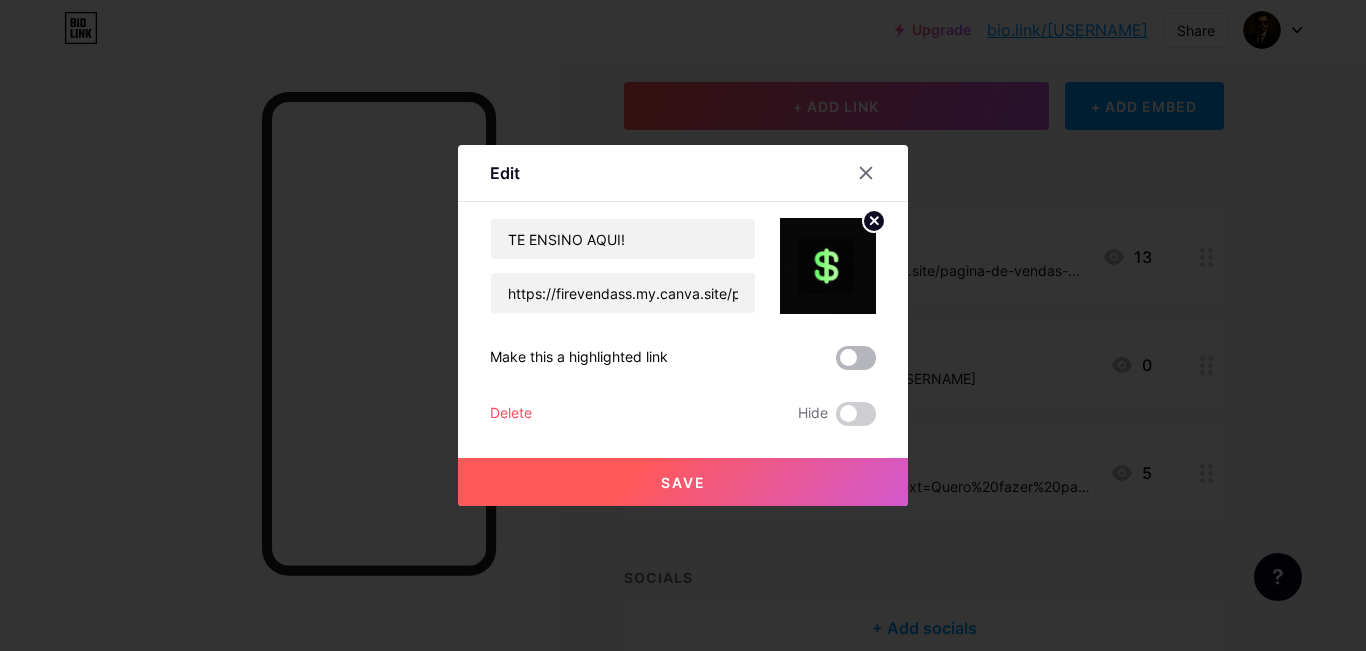 click at bounding box center [856, 358] 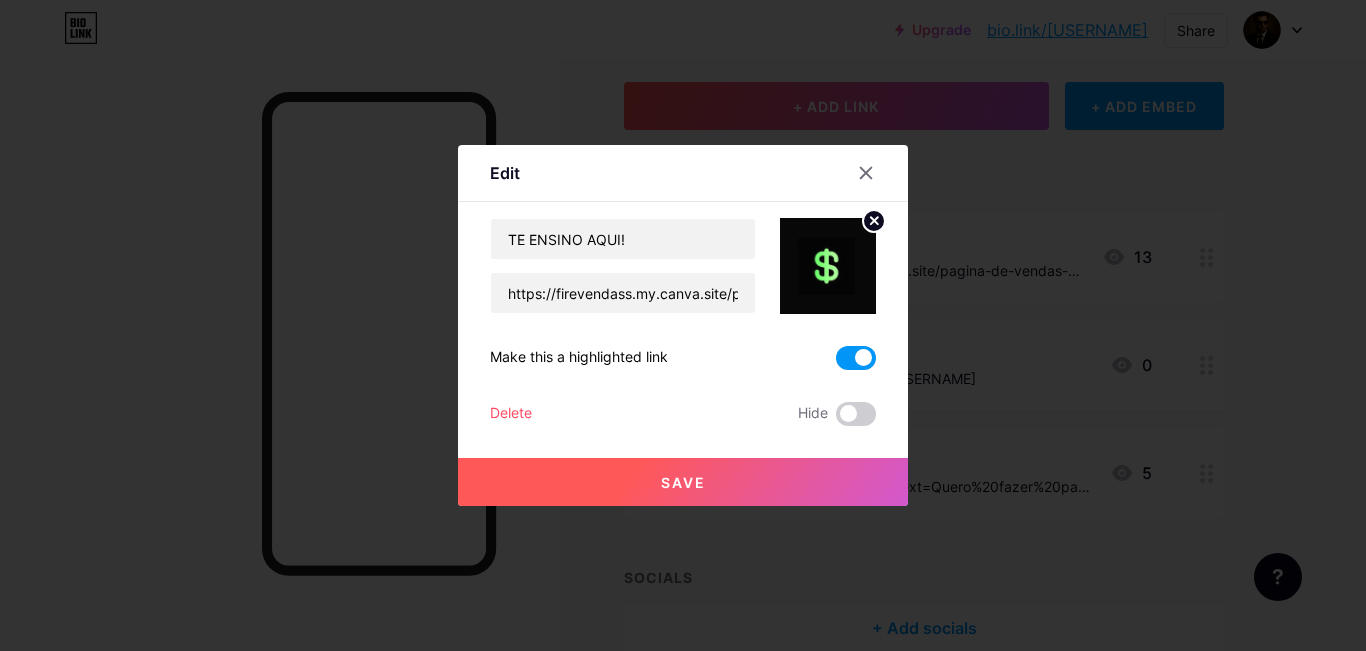 click on "Save" at bounding box center [683, 482] 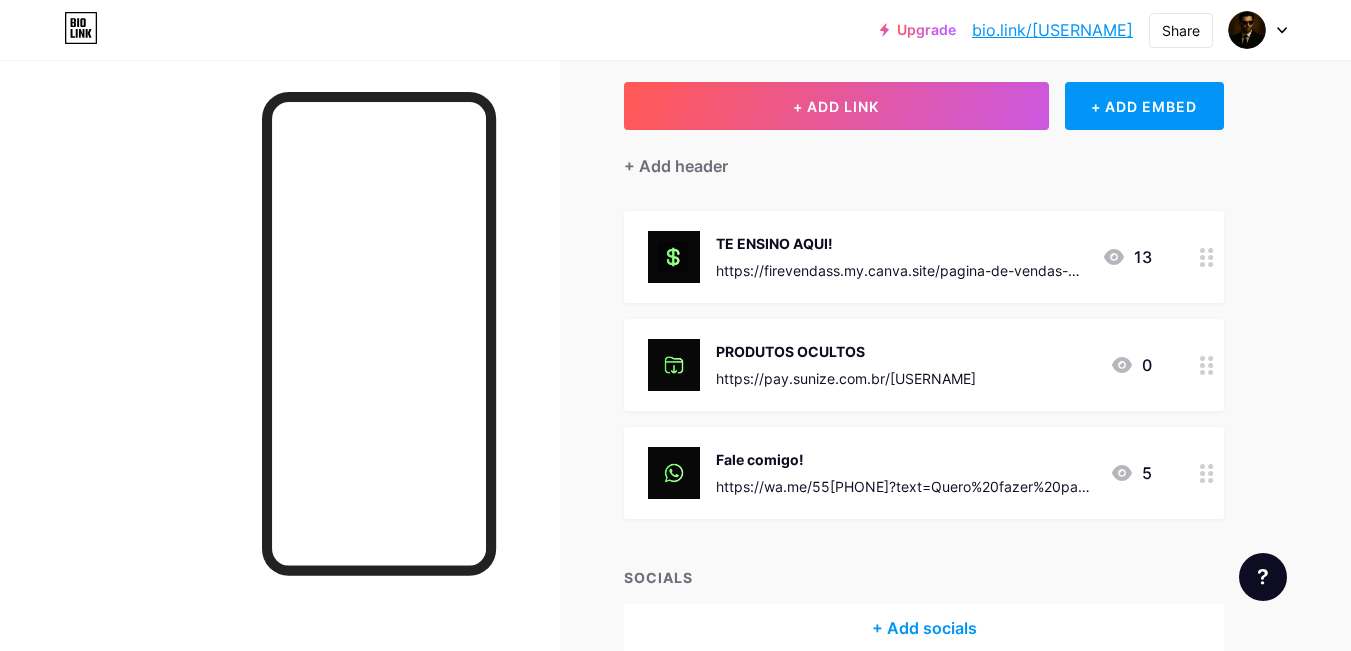 click 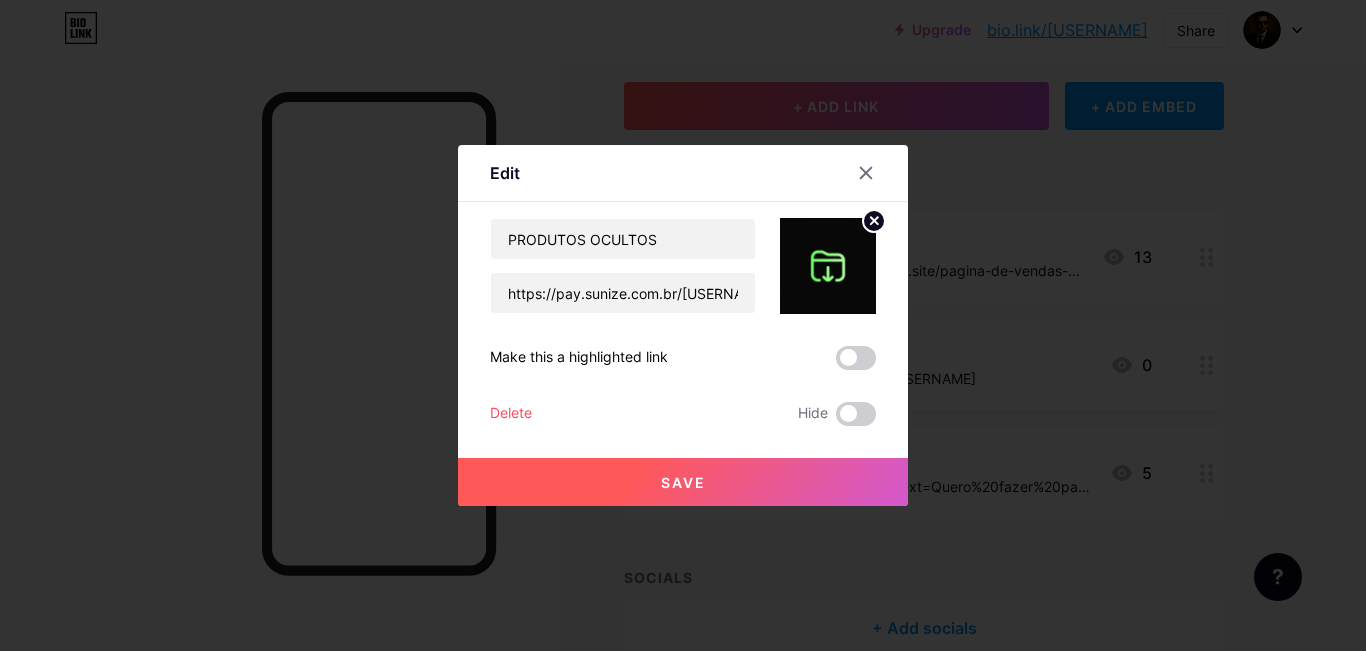 click at bounding box center [856, 358] 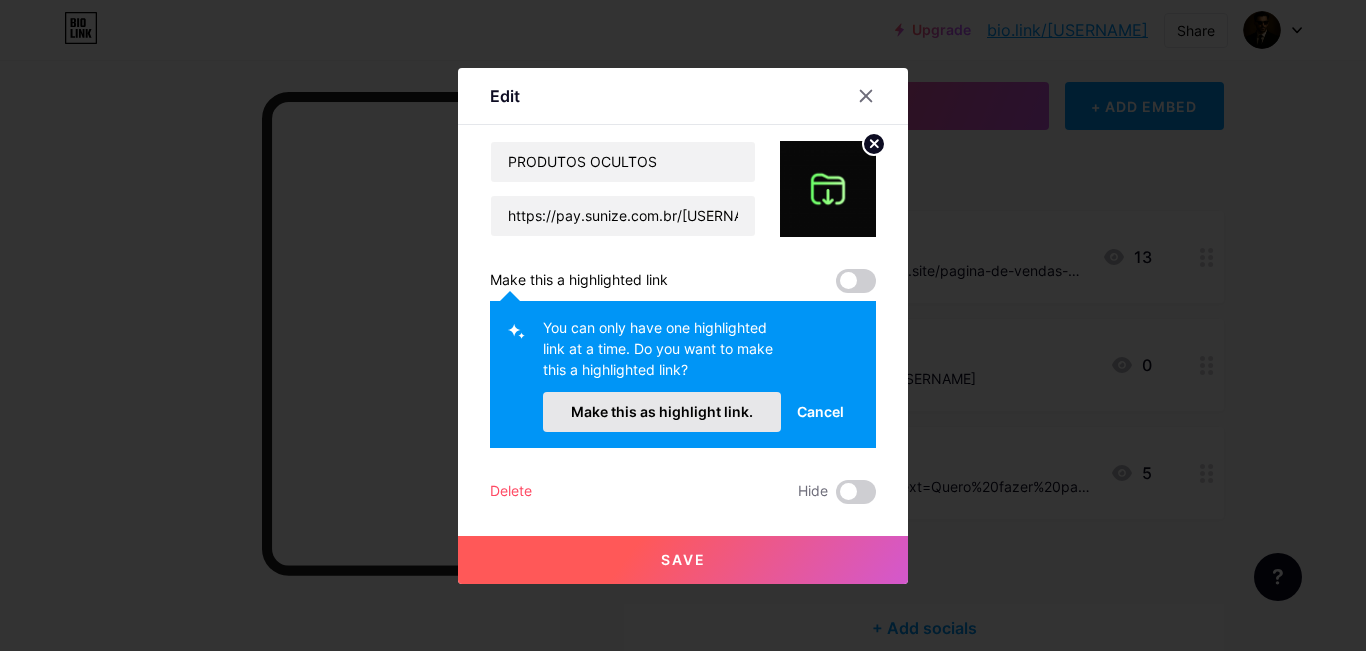 click on "Make this as highlight link." at bounding box center [662, 412] 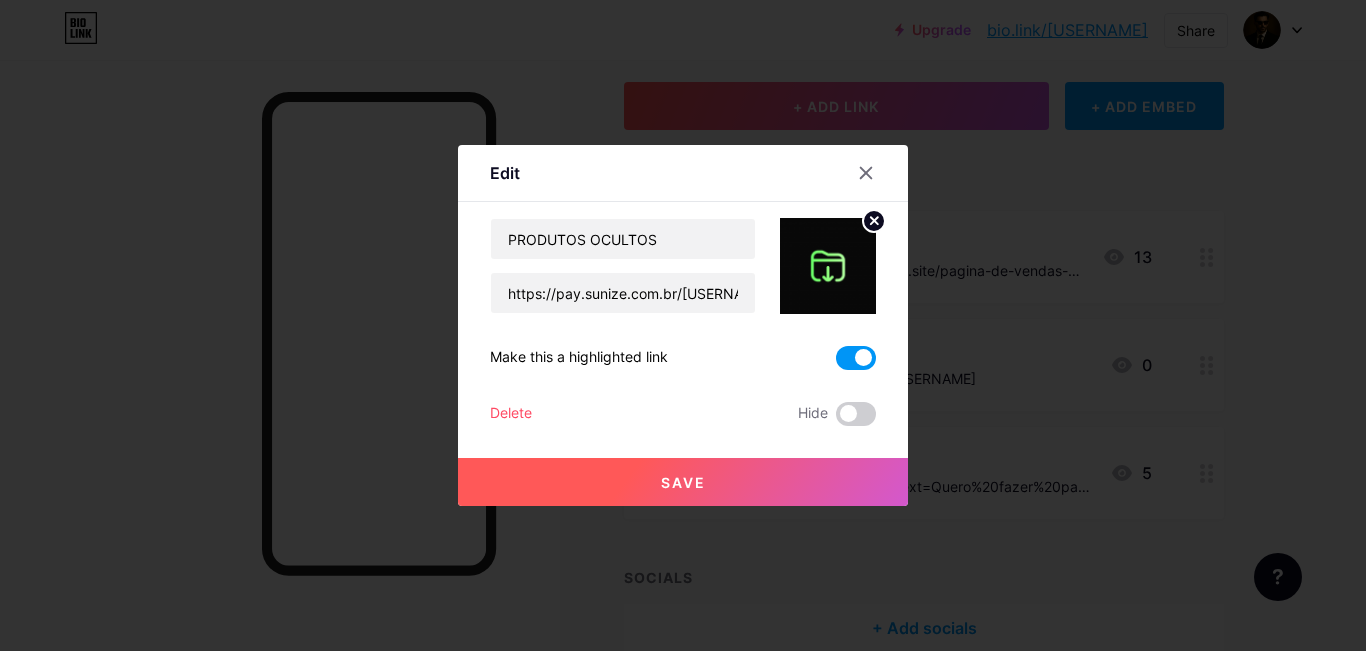 click on "Save" at bounding box center (683, 482) 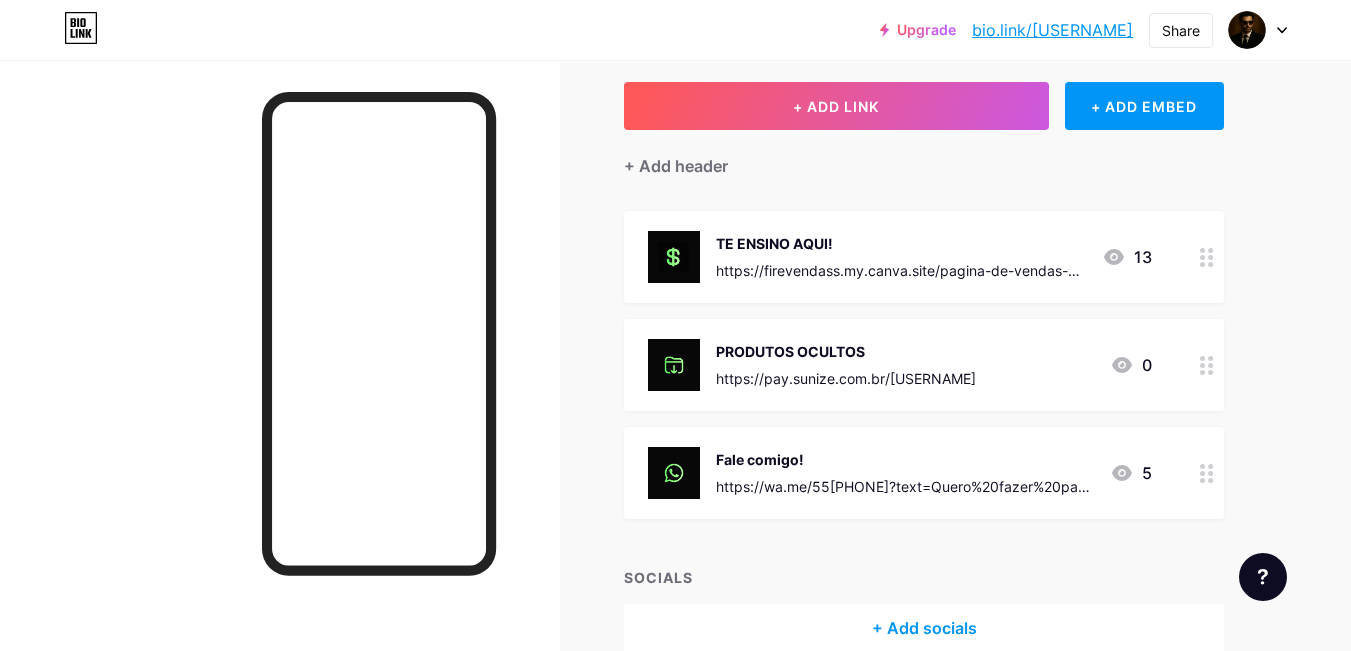 click at bounding box center (1207, 473) 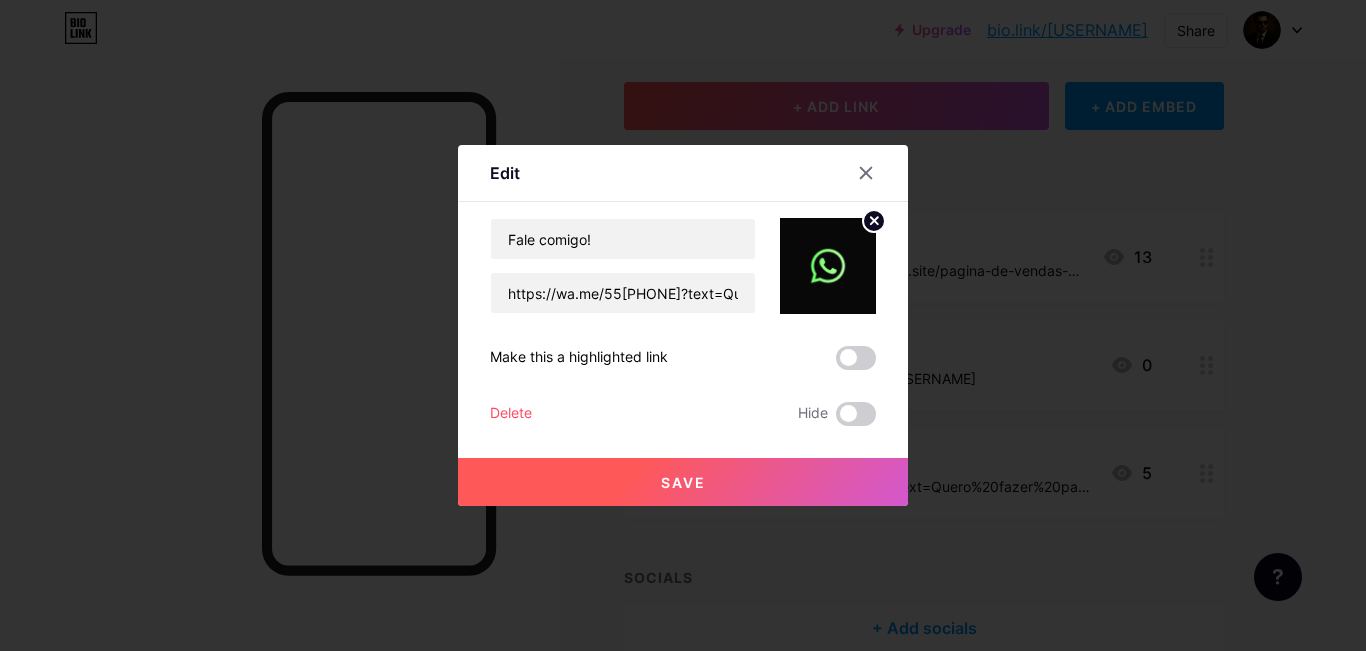 click at bounding box center [856, 358] 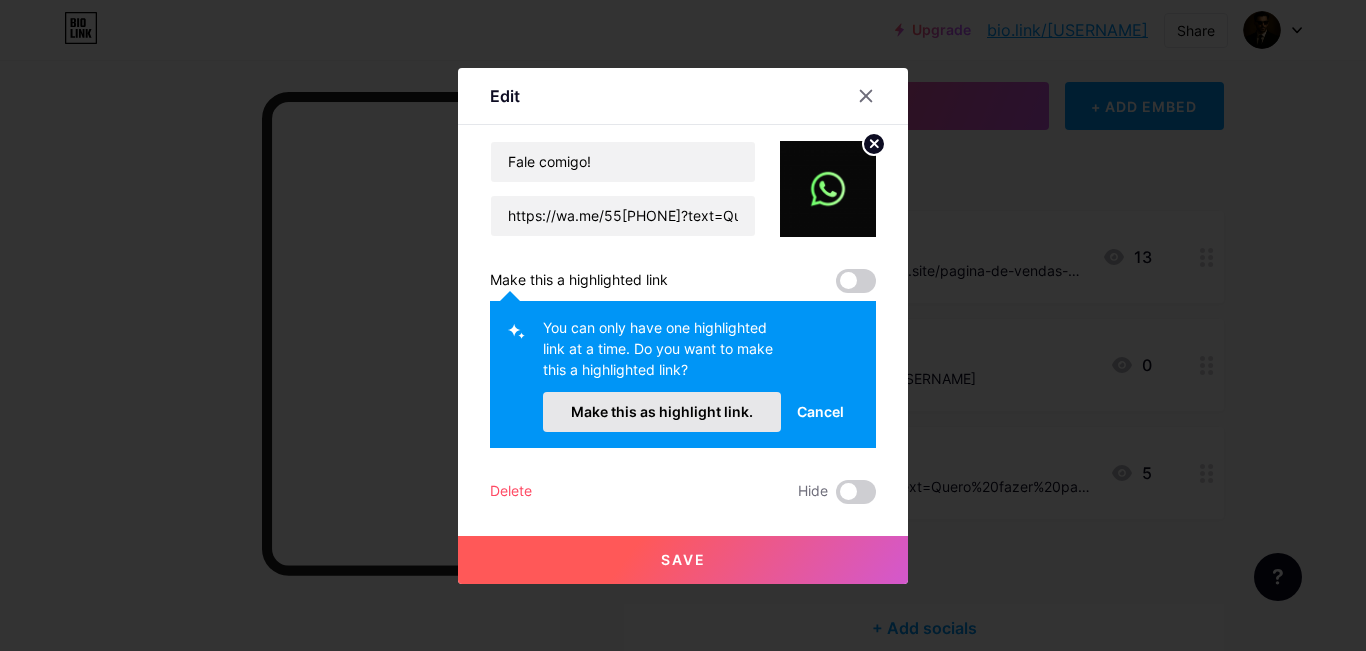 click on "Make this as highlight link." at bounding box center (662, 411) 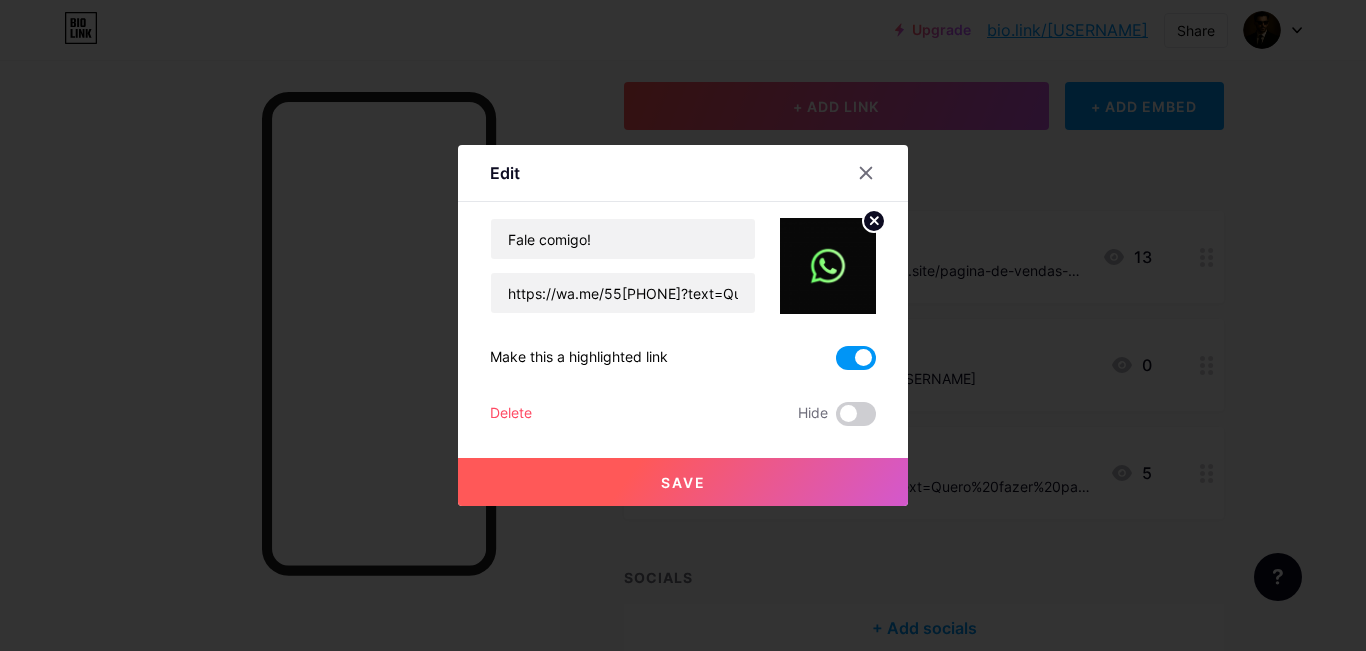 click on "Save" at bounding box center (683, 482) 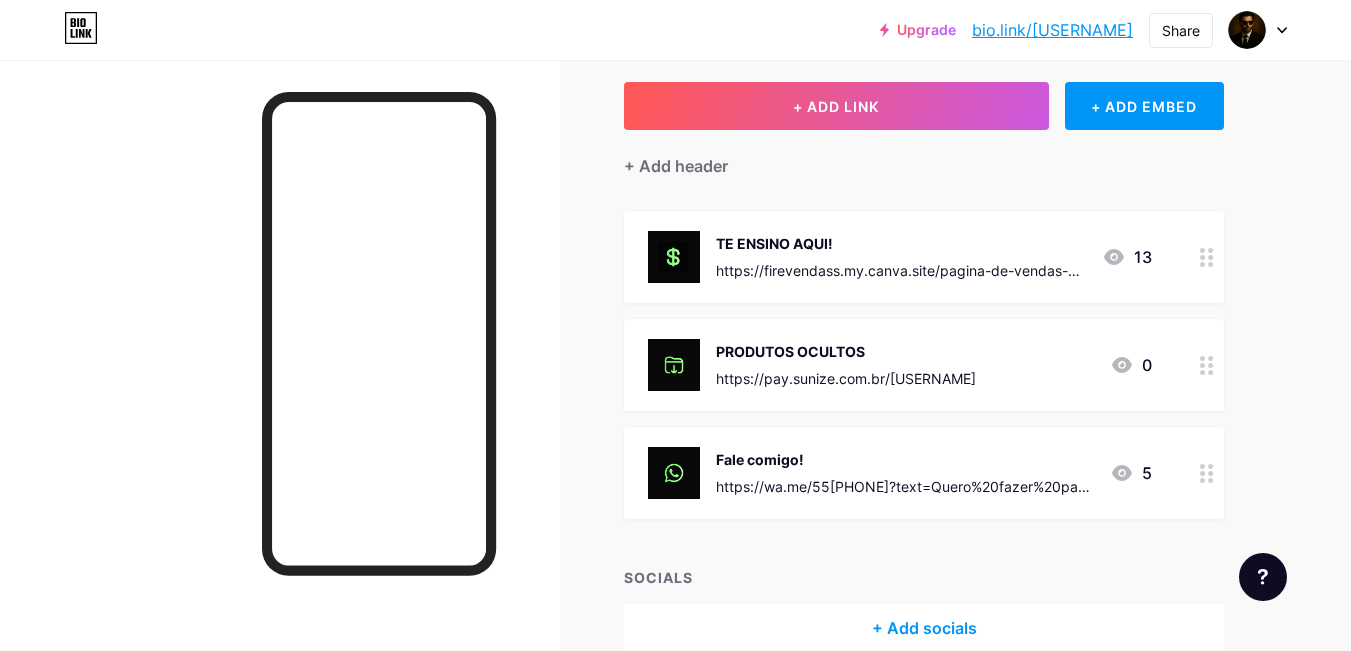 click 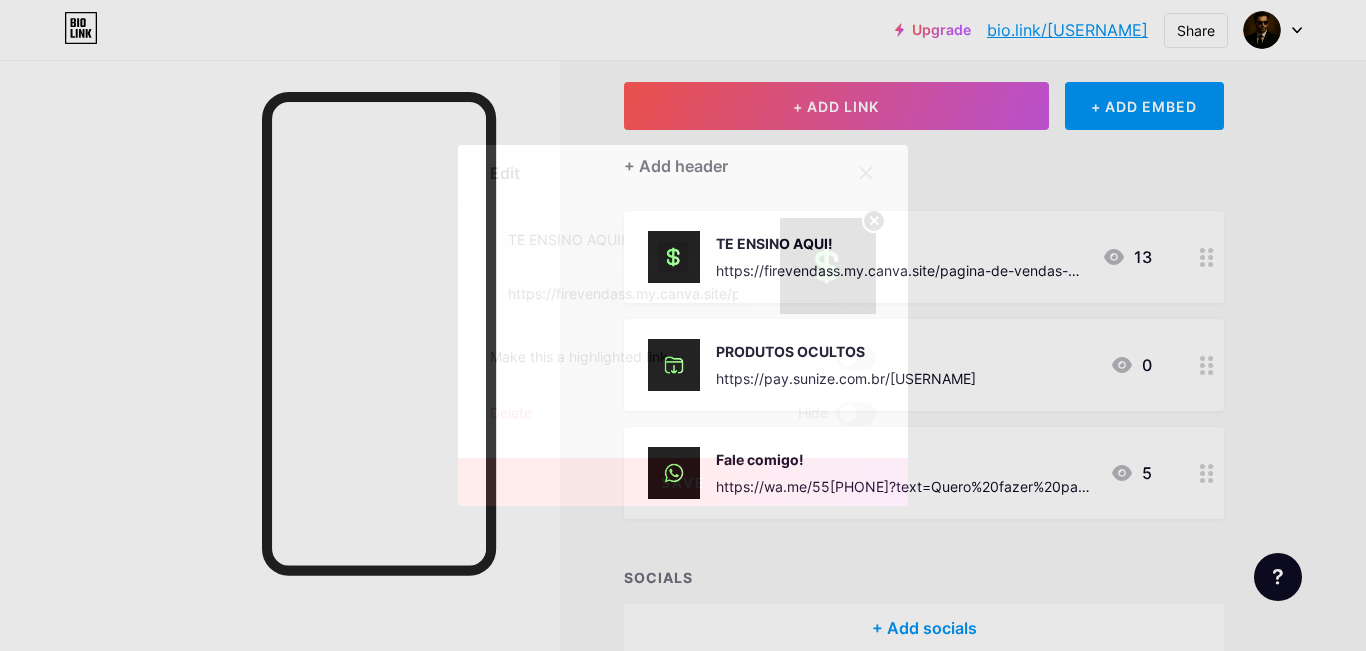 click at bounding box center (856, 358) 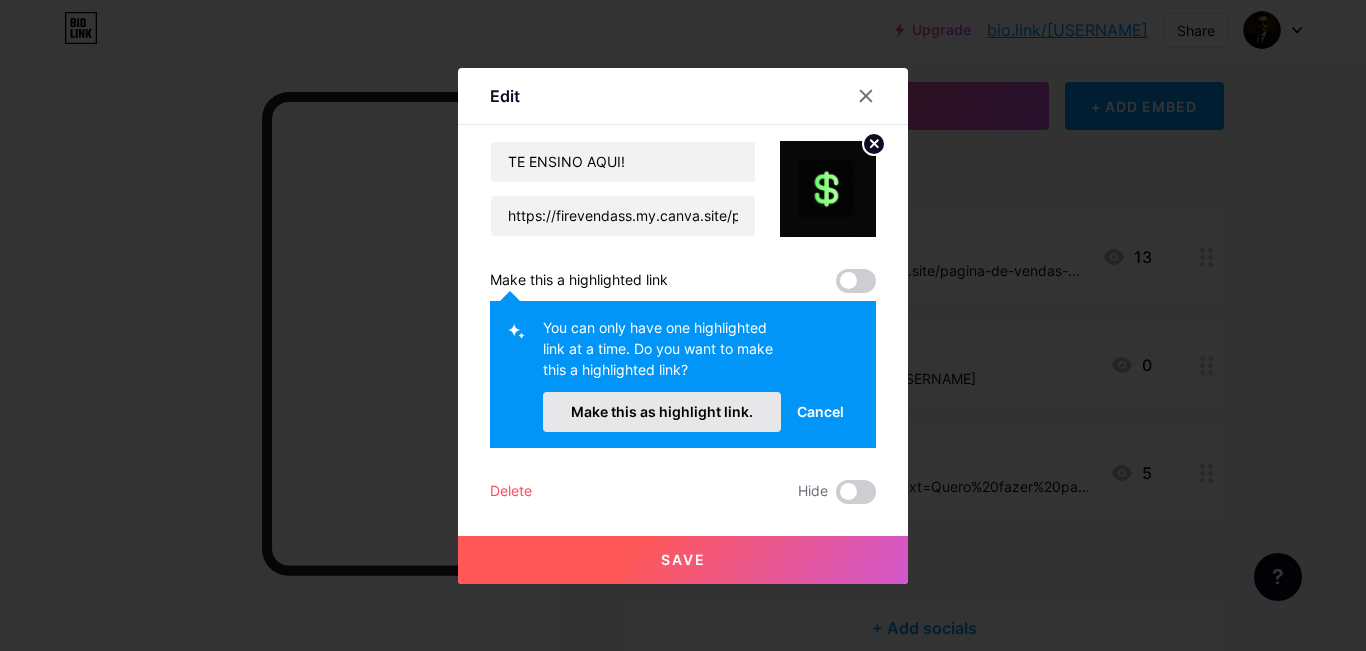 click on "Make this as highlight link." at bounding box center [662, 411] 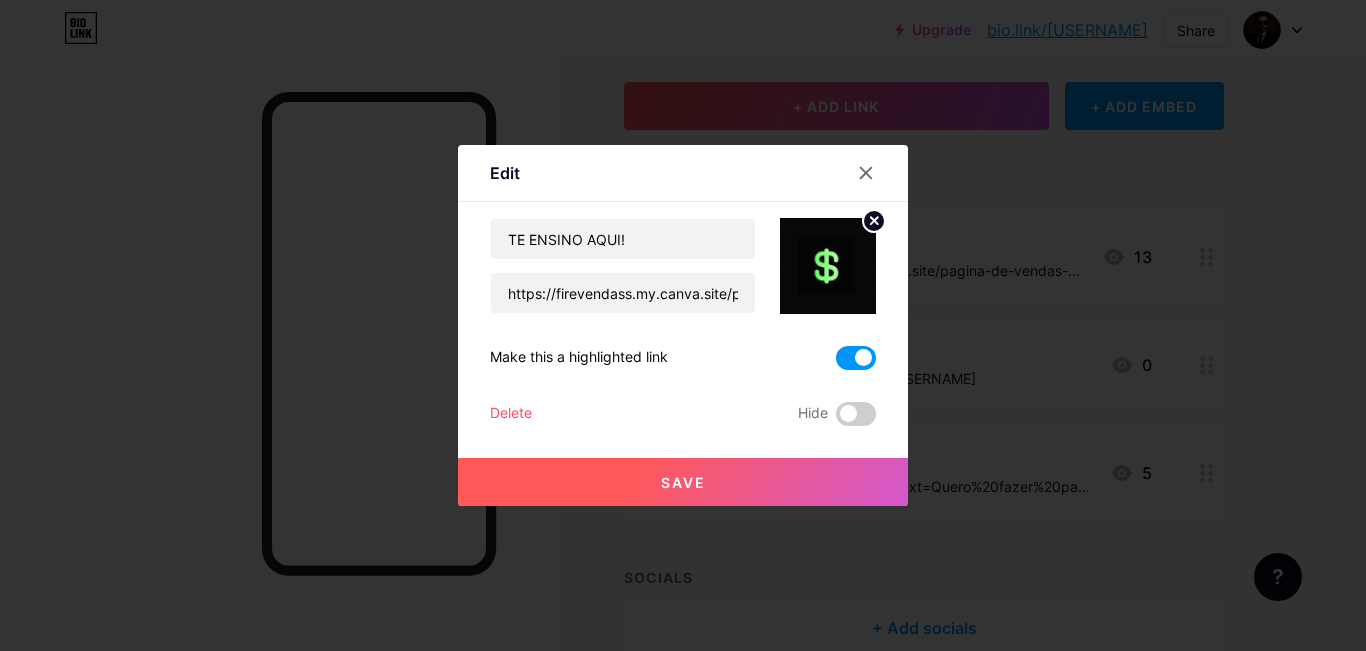 click on "Save" at bounding box center [683, 482] 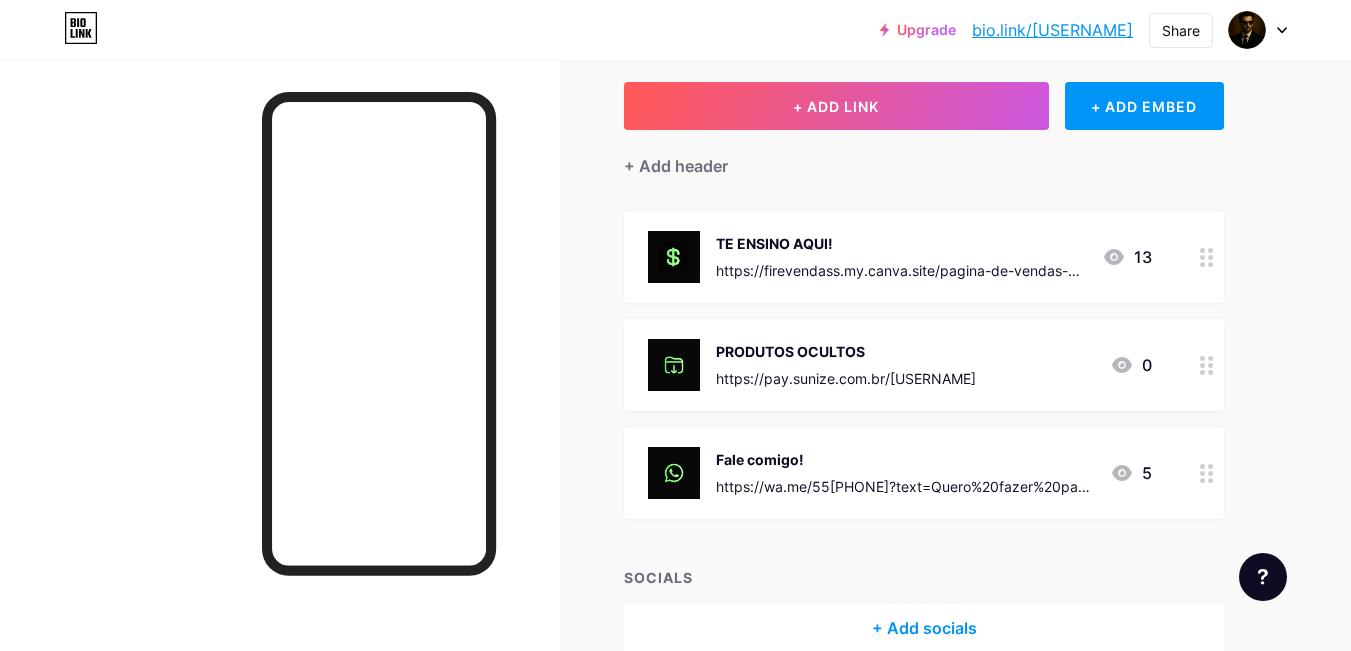 scroll, scrollTop: 0, scrollLeft: 0, axis: both 